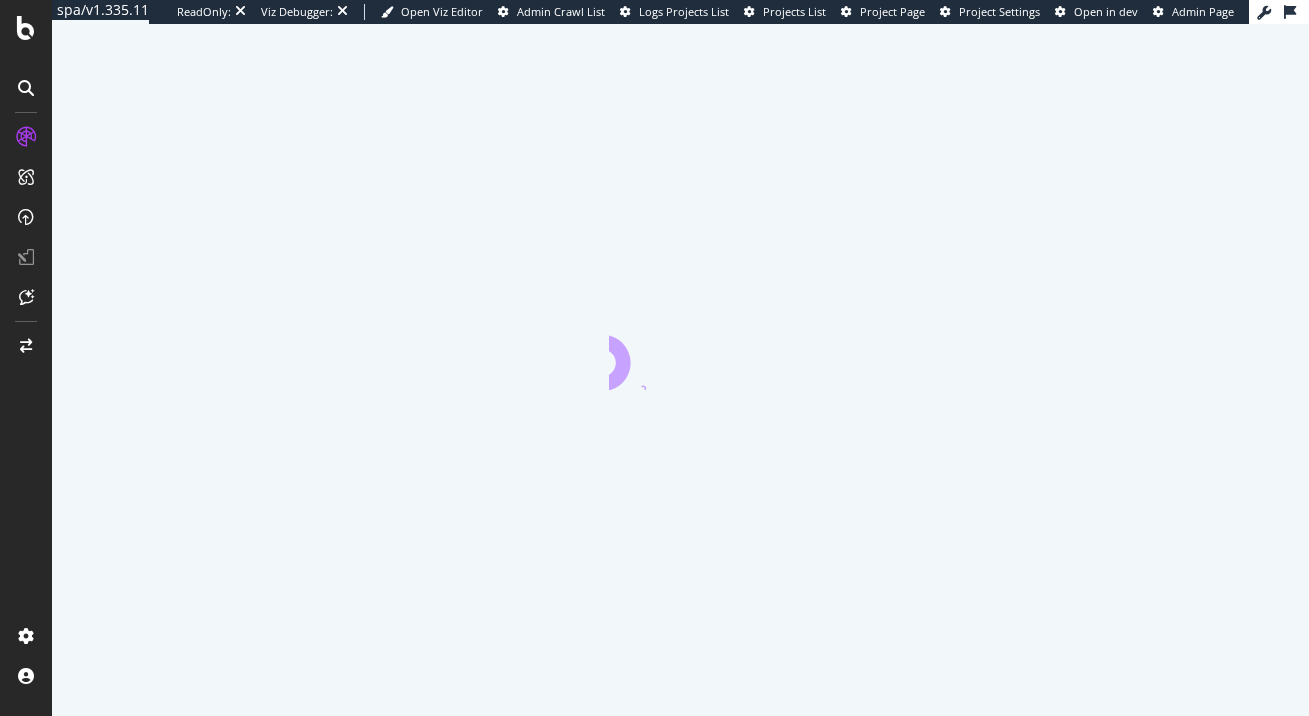 scroll, scrollTop: 0, scrollLeft: 0, axis: both 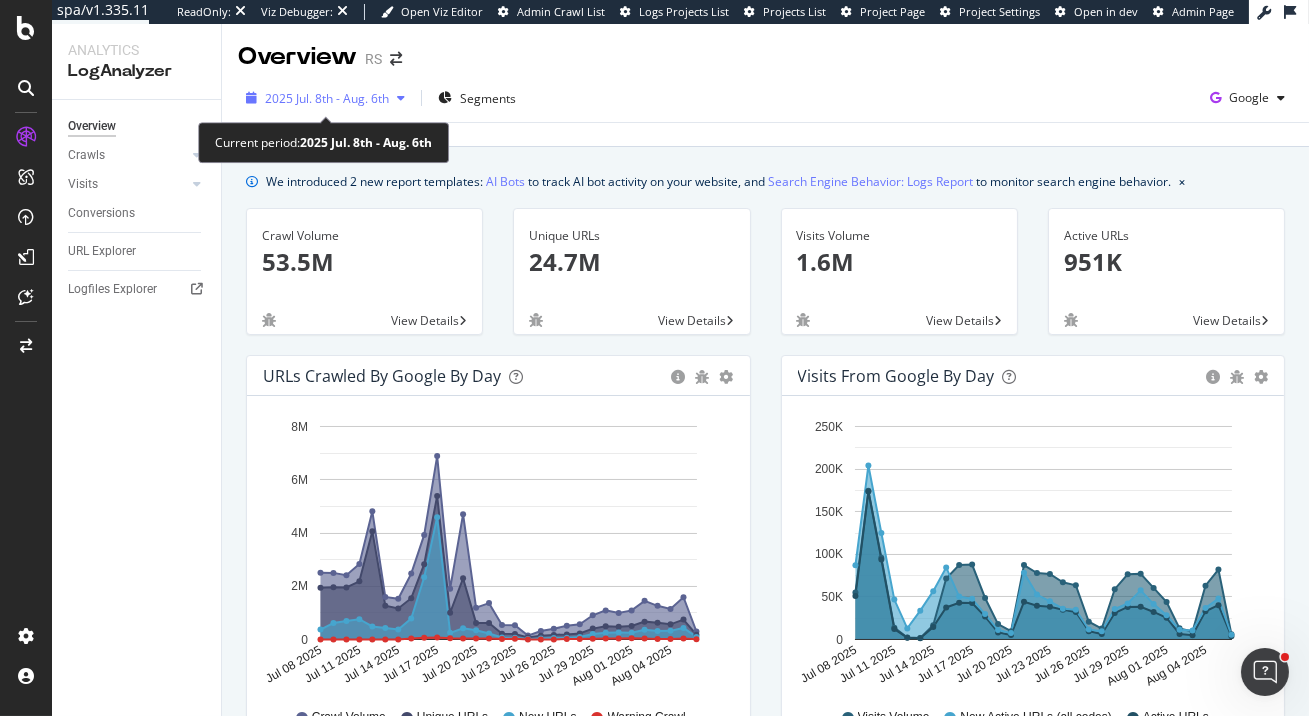 click on "2025 Jul. 8th - Aug. 6th" at bounding box center (325, 98) 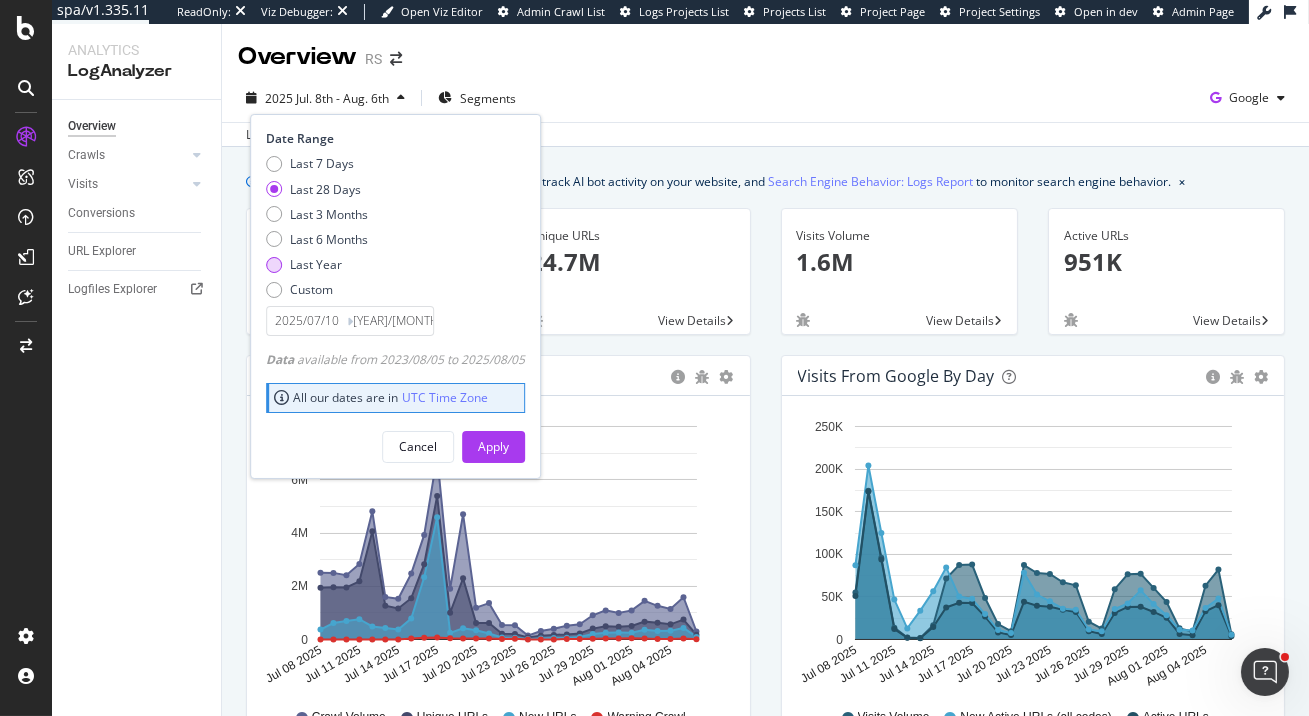 click on "Last Year" at bounding box center (316, 264) 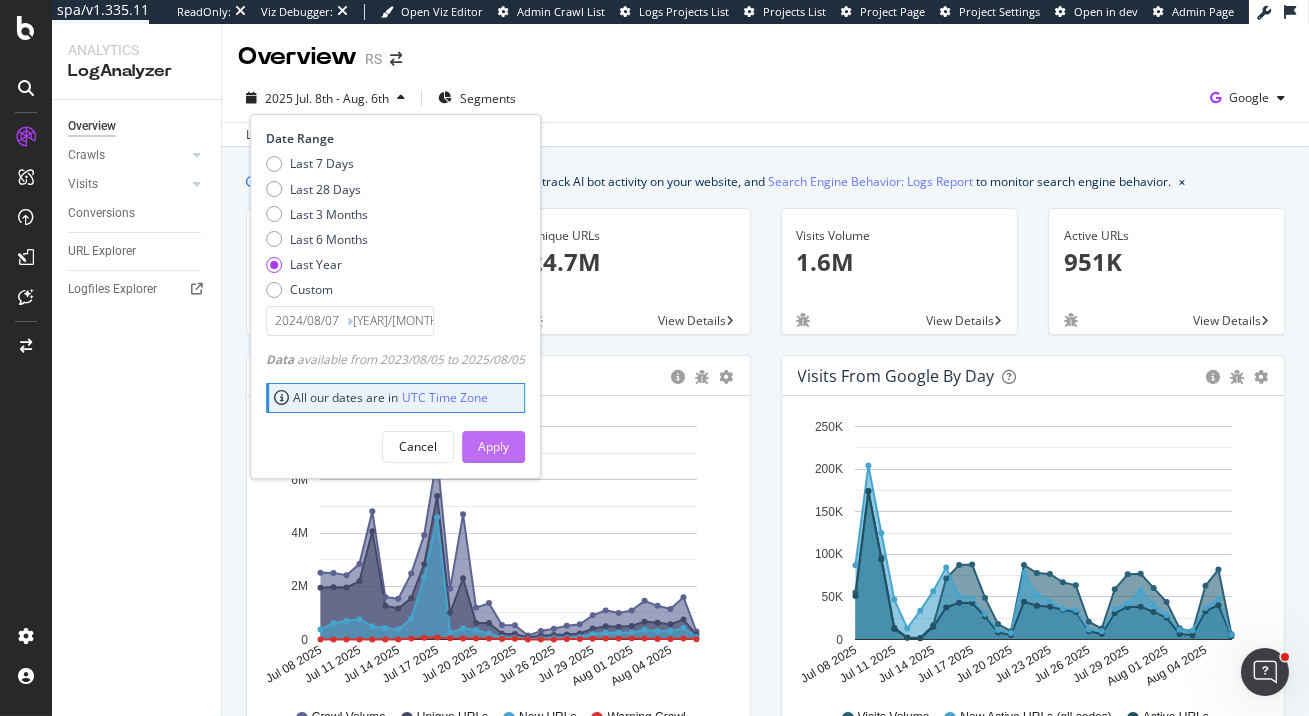 click on "Apply" at bounding box center [493, 446] 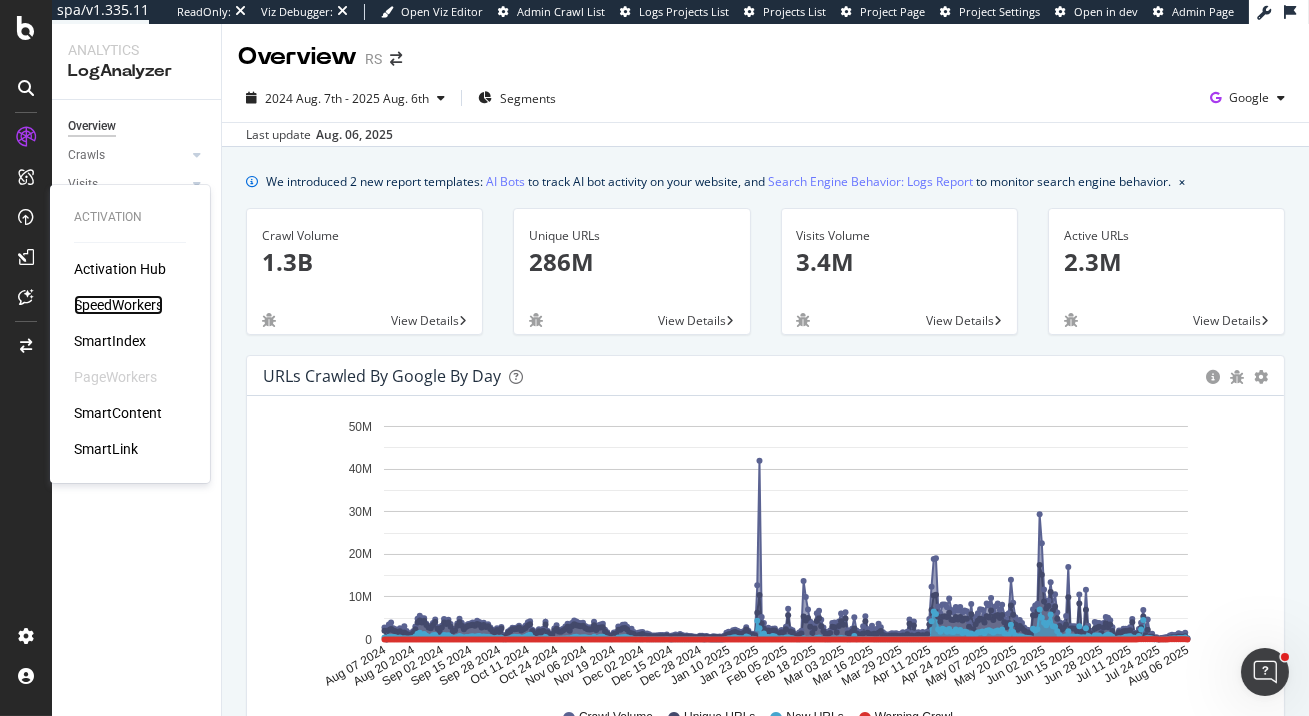 click on "SpeedWorkers" at bounding box center (118, 305) 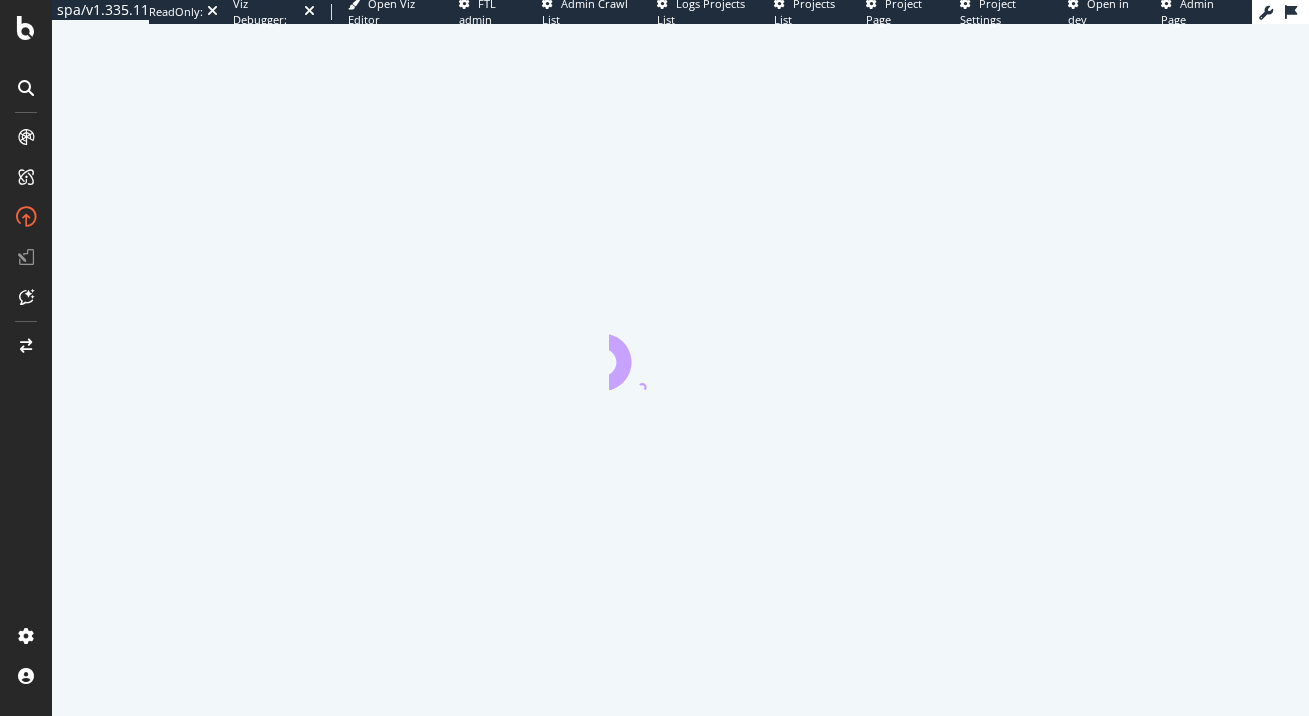 scroll, scrollTop: 0, scrollLeft: 0, axis: both 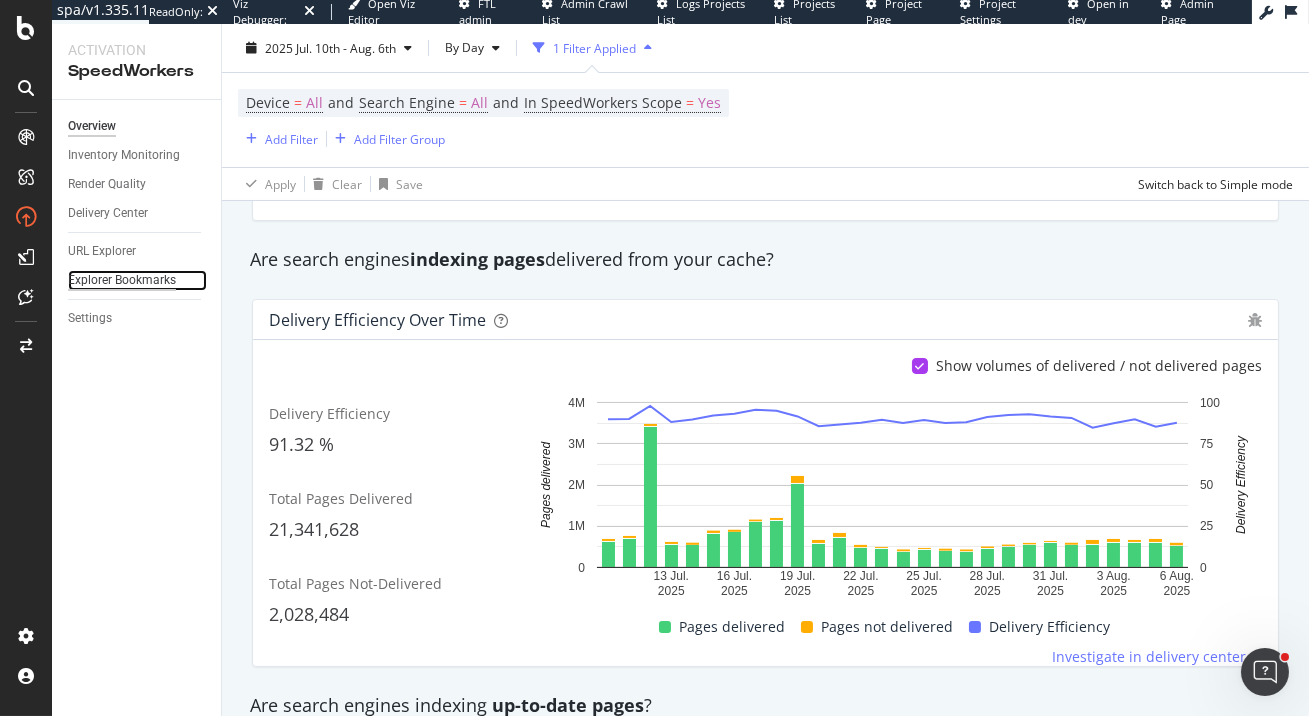 click on "Explorer Bookmarks" at bounding box center [122, 280] 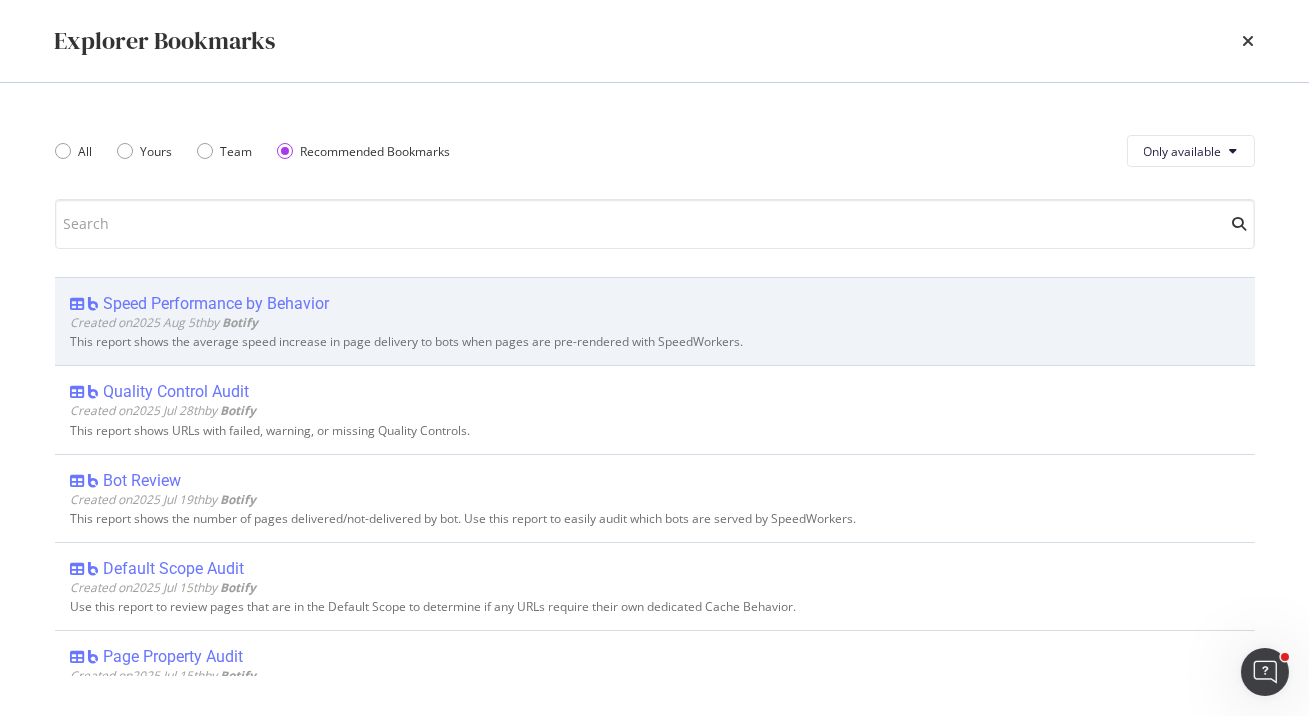 click on "Speed Performance by Behavior" at bounding box center (217, 304) 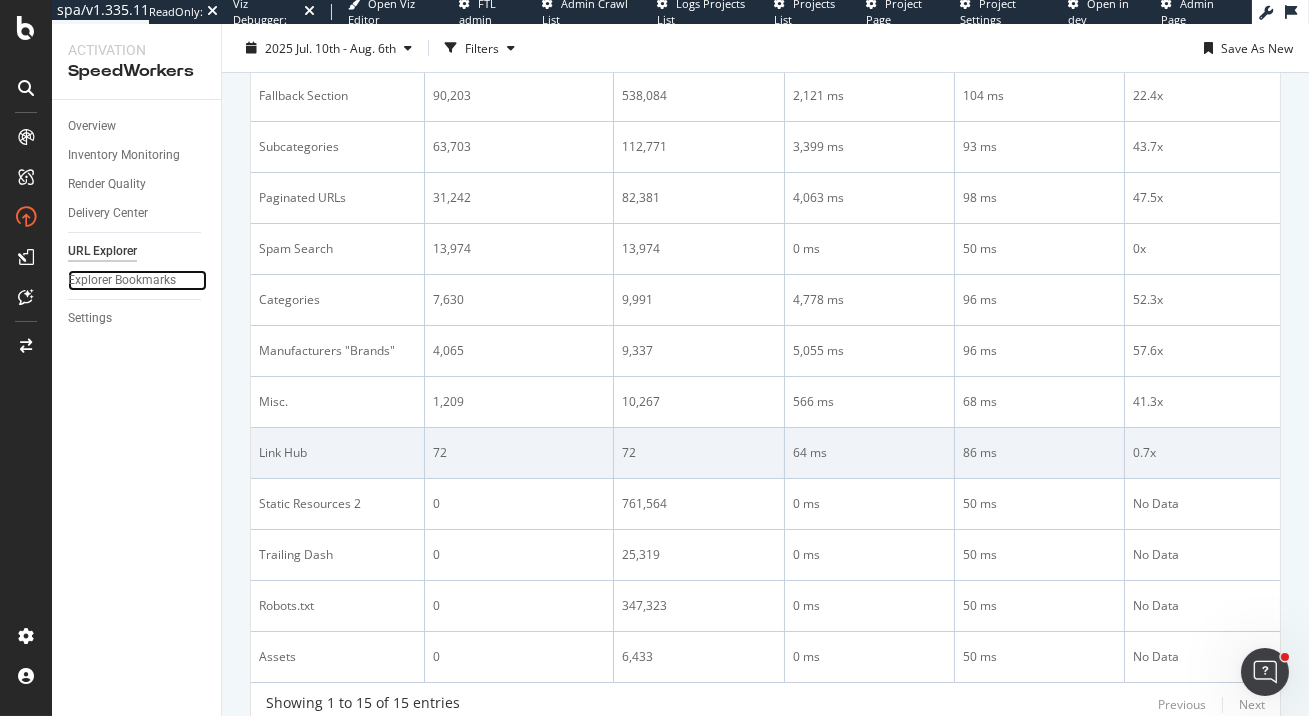 scroll, scrollTop: 450, scrollLeft: 0, axis: vertical 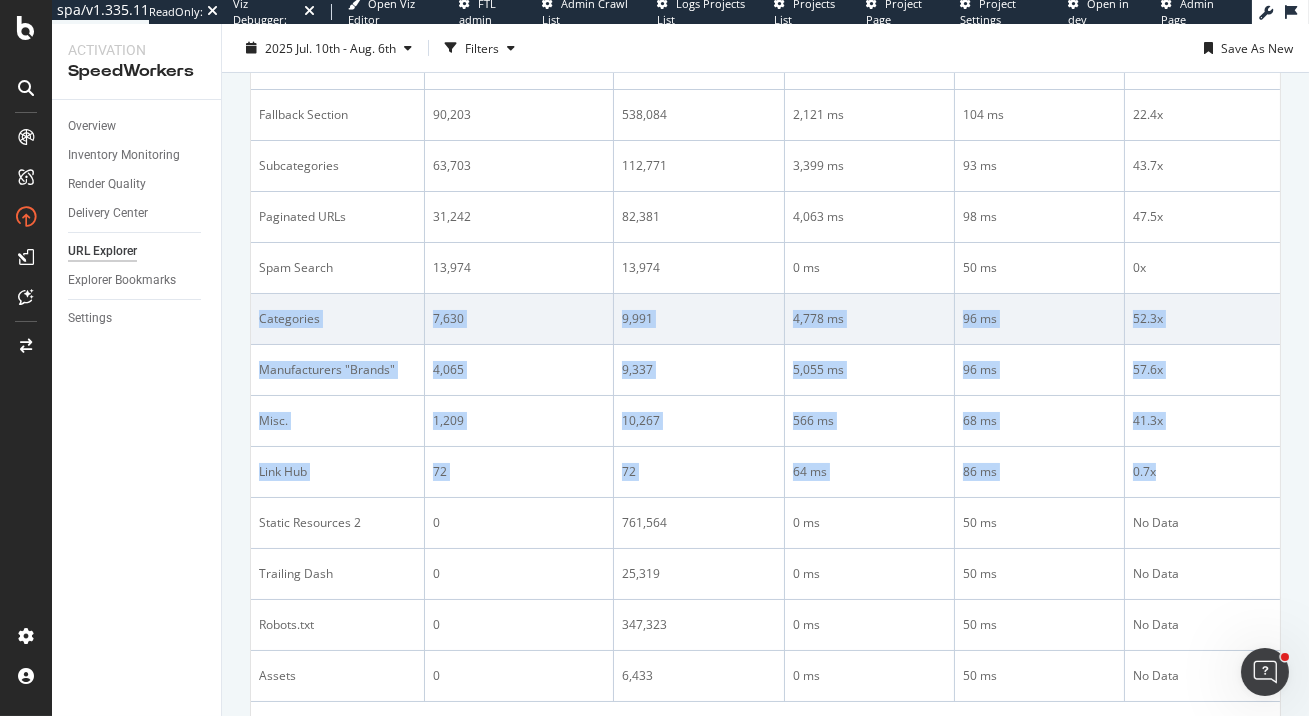 drag, startPoint x: 1177, startPoint y: 479, endPoint x: 1133, endPoint y: 316, distance: 168.83424 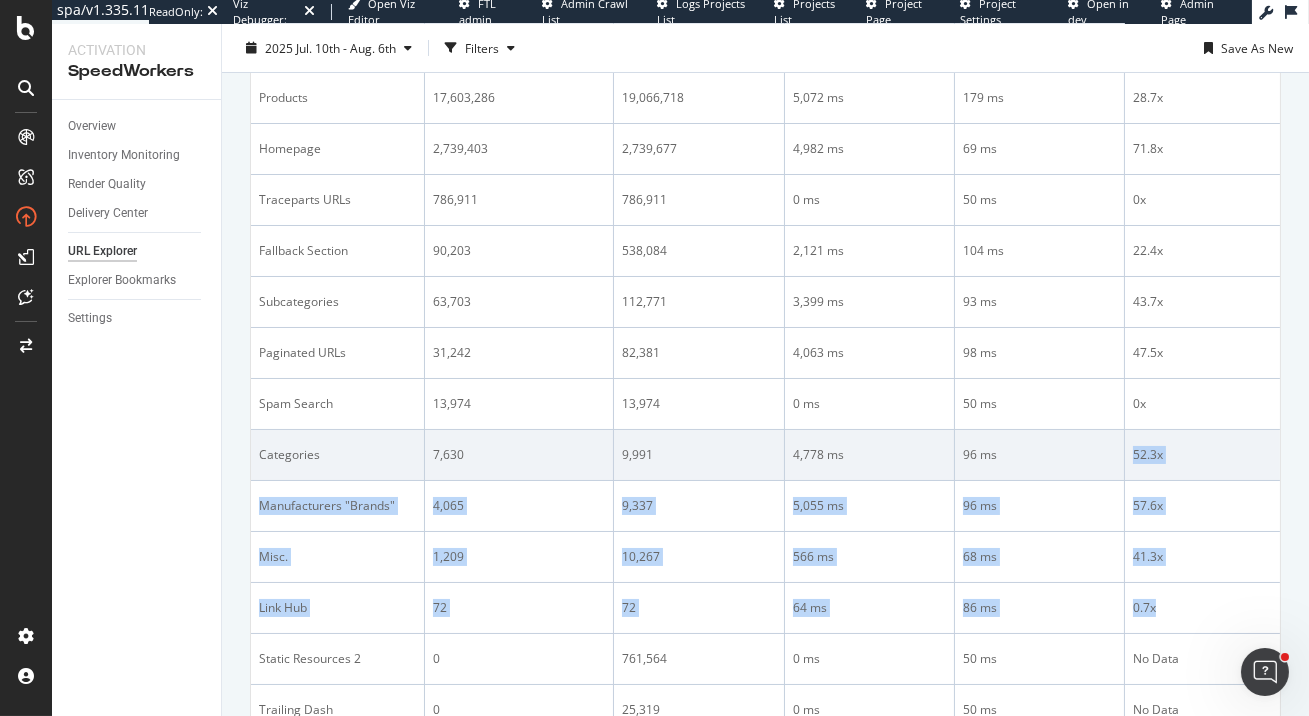 scroll, scrollTop: 317, scrollLeft: 0, axis: vertical 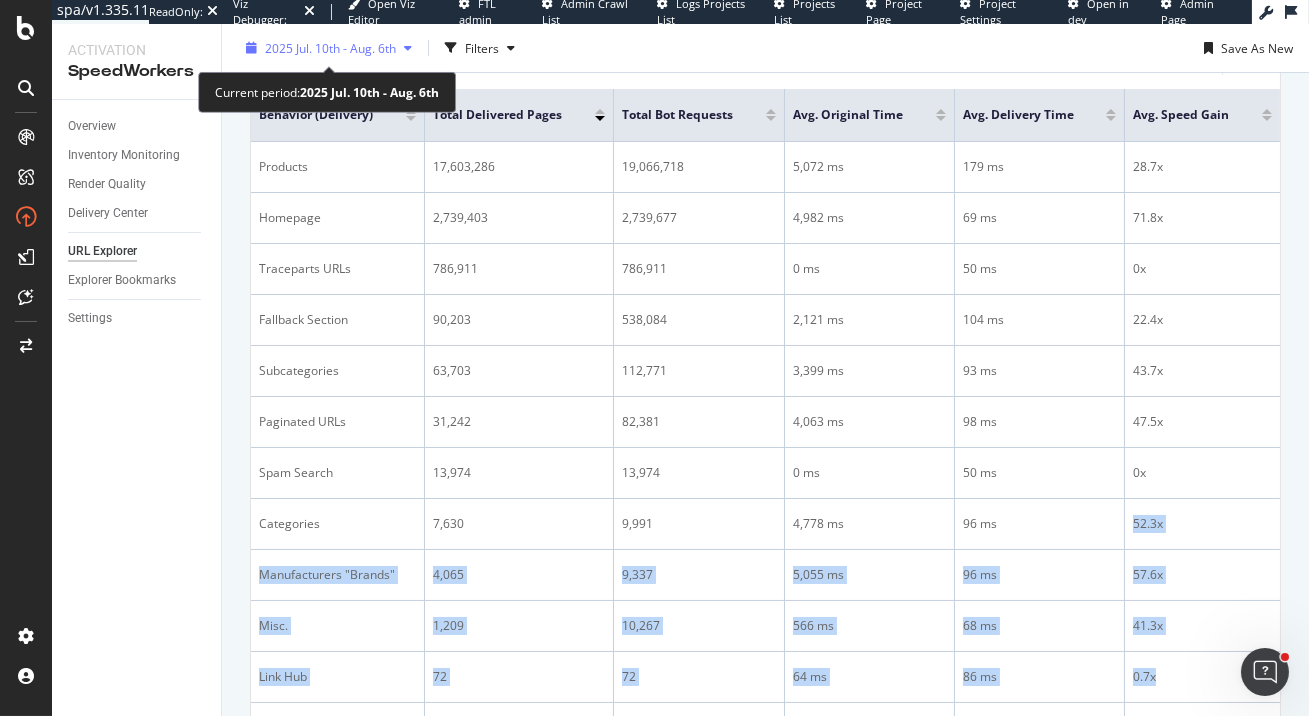 click on "2025 Jul. 10th - Aug. 6th" at bounding box center [329, 48] 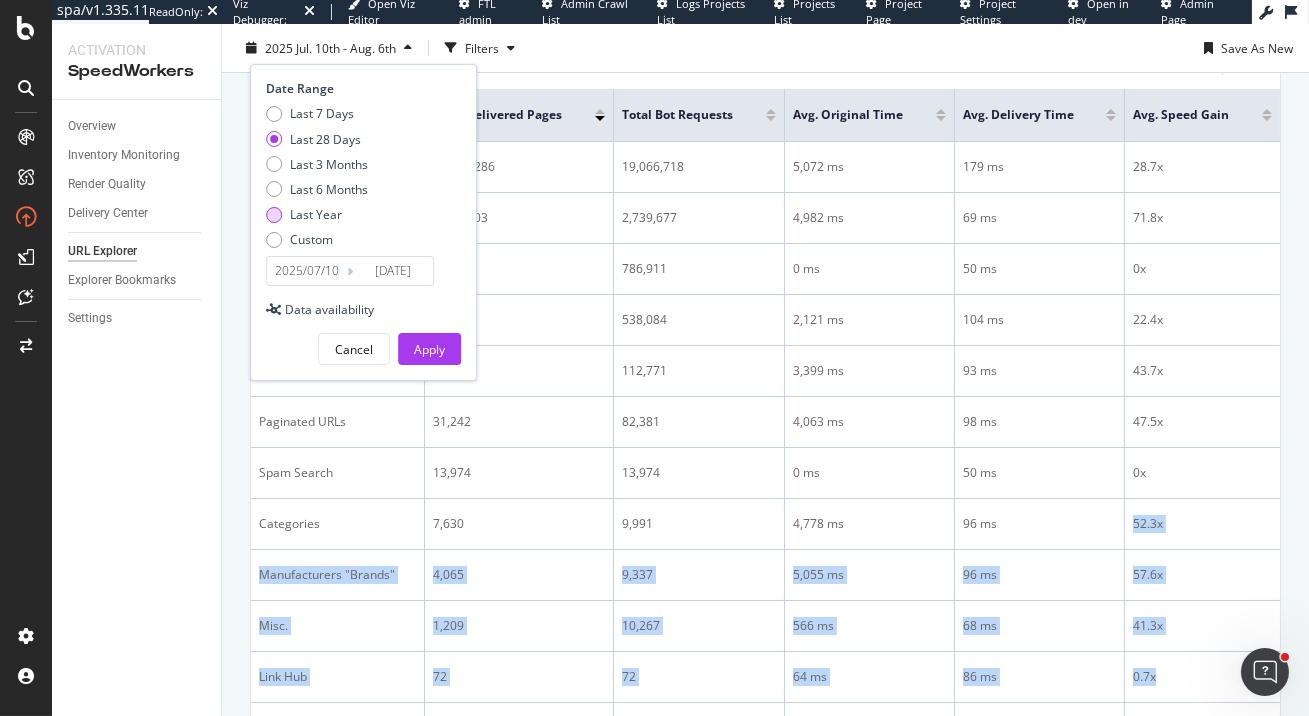 click on "Last Year" at bounding box center (317, 214) 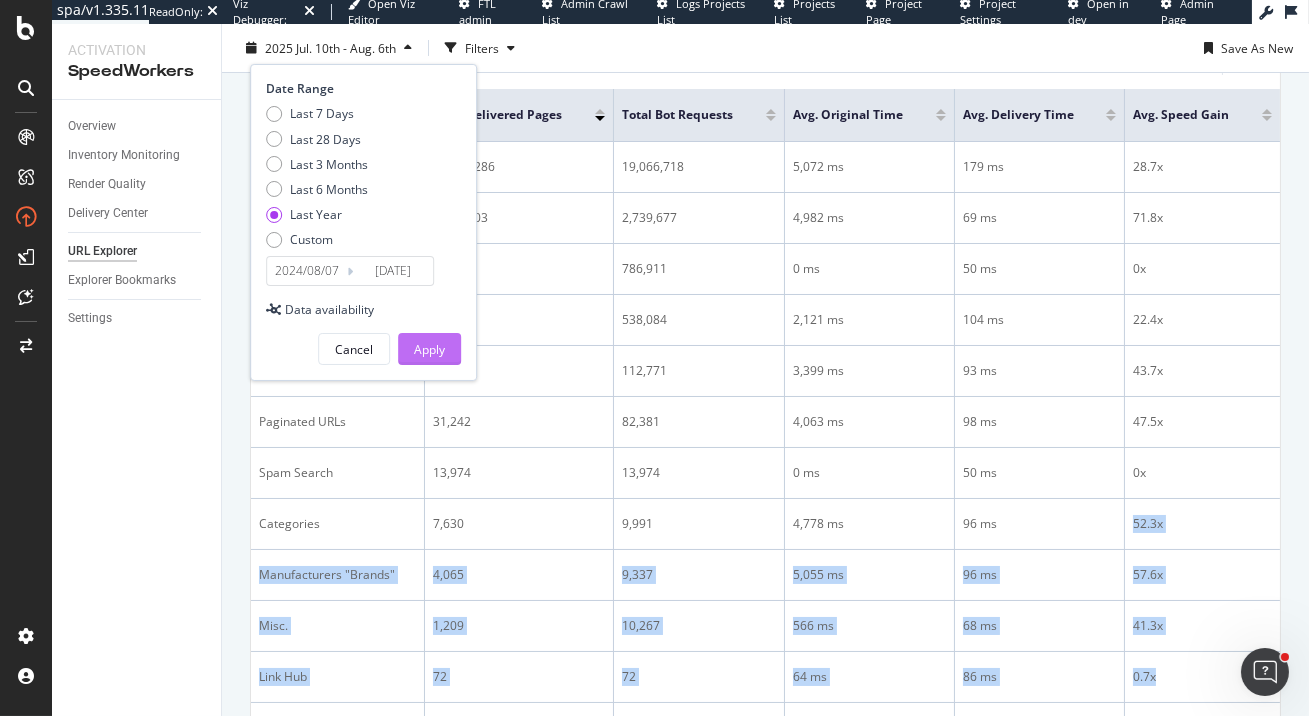 click on "Apply" at bounding box center [429, 349] 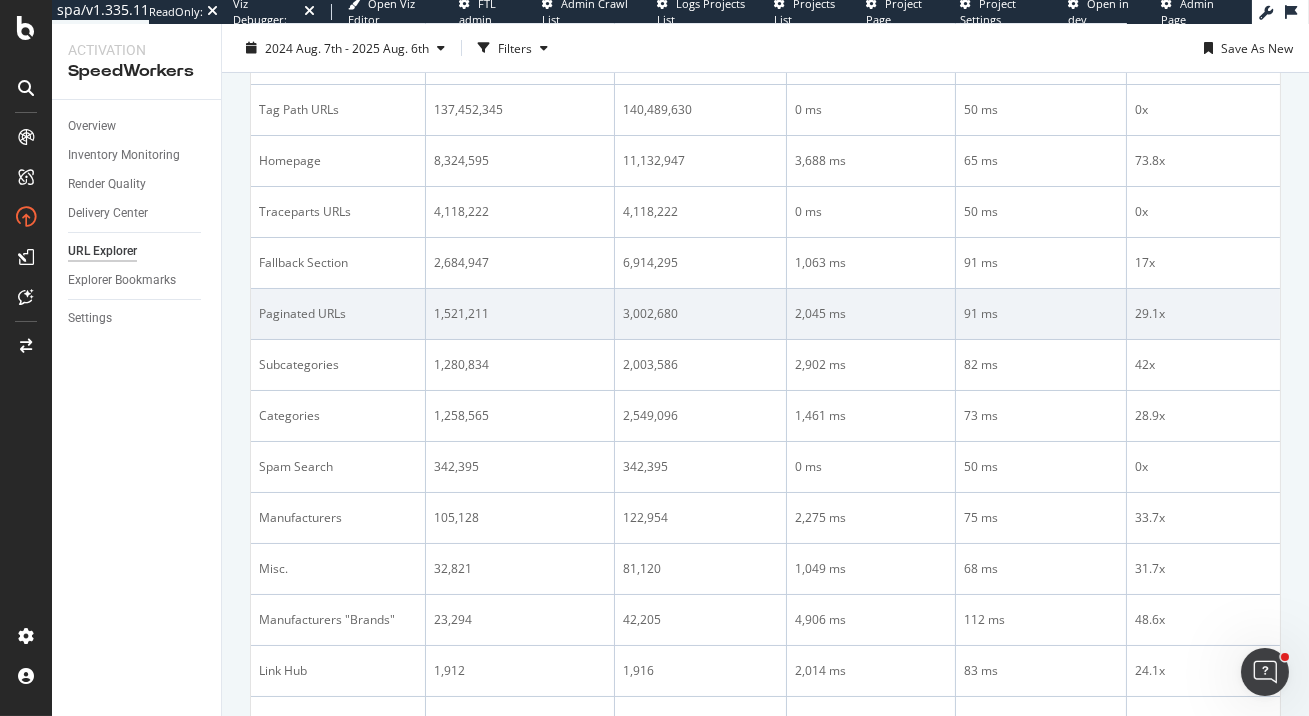 scroll, scrollTop: 358, scrollLeft: 0, axis: vertical 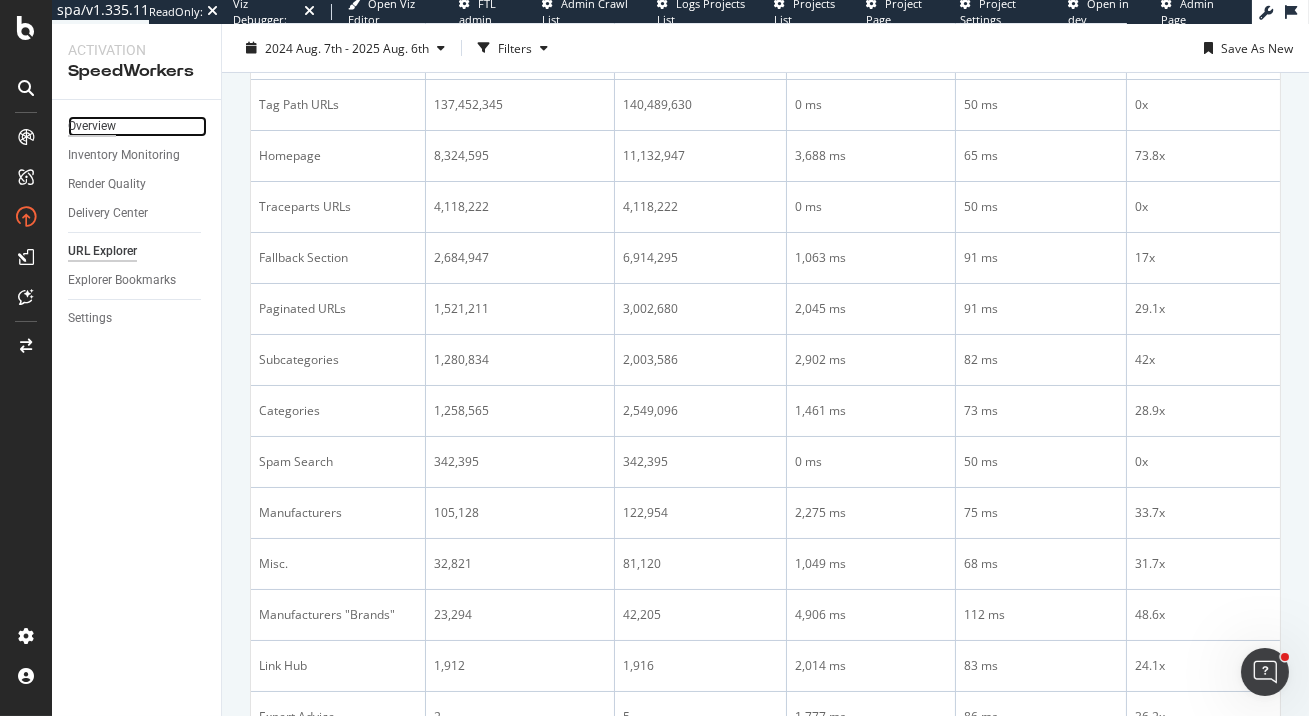 click on "Overview" at bounding box center (92, 126) 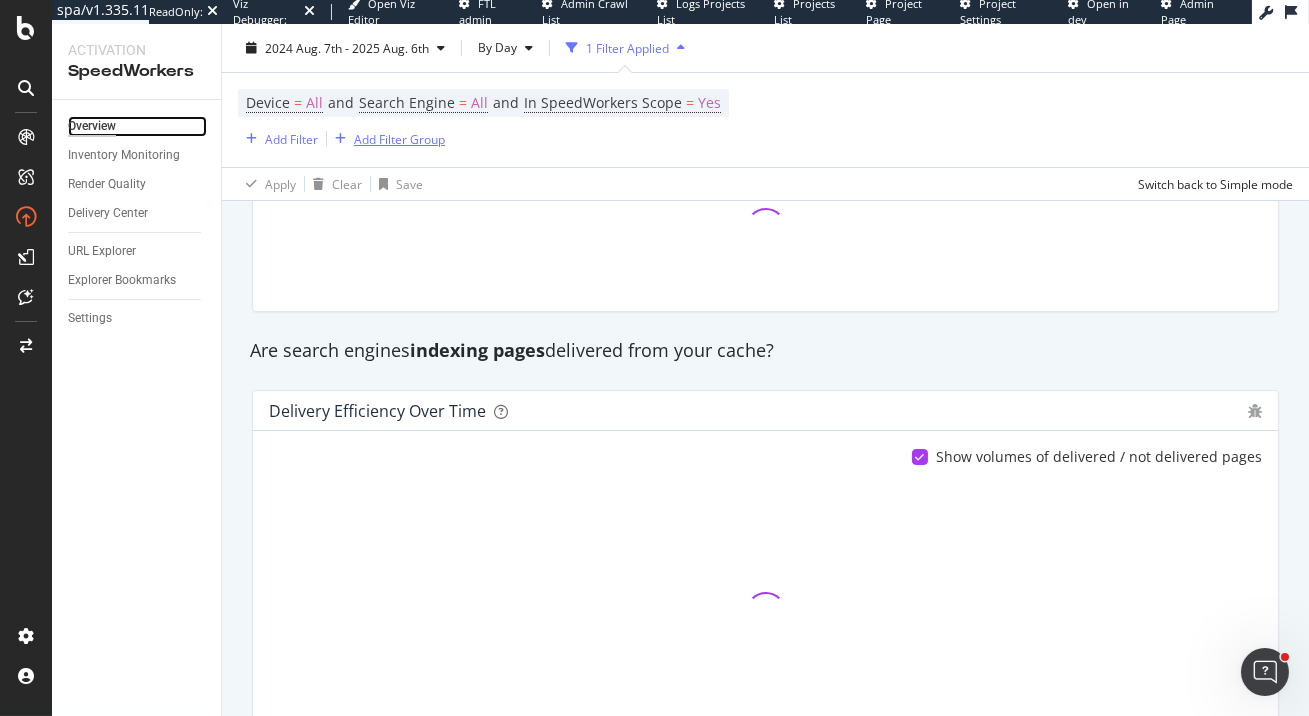 scroll, scrollTop: 260, scrollLeft: 0, axis: vertical 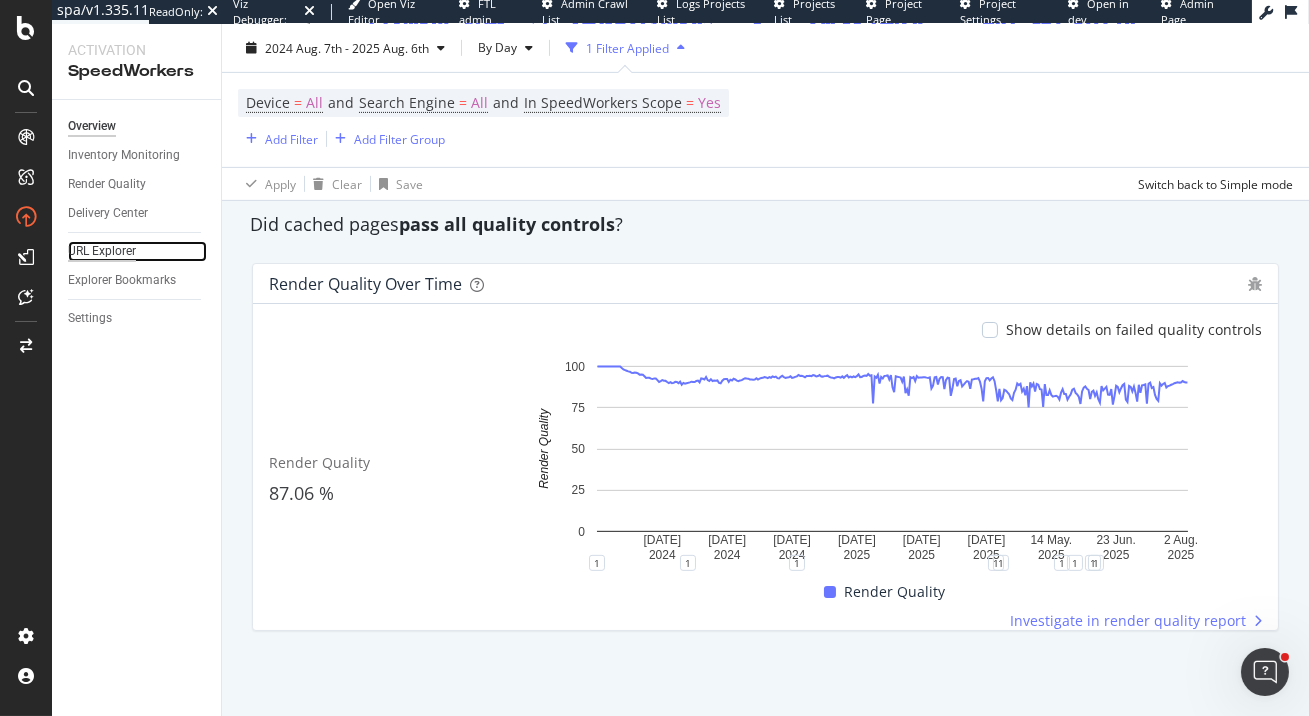 click on "URL Explorer" at bounding box center [102, 251] 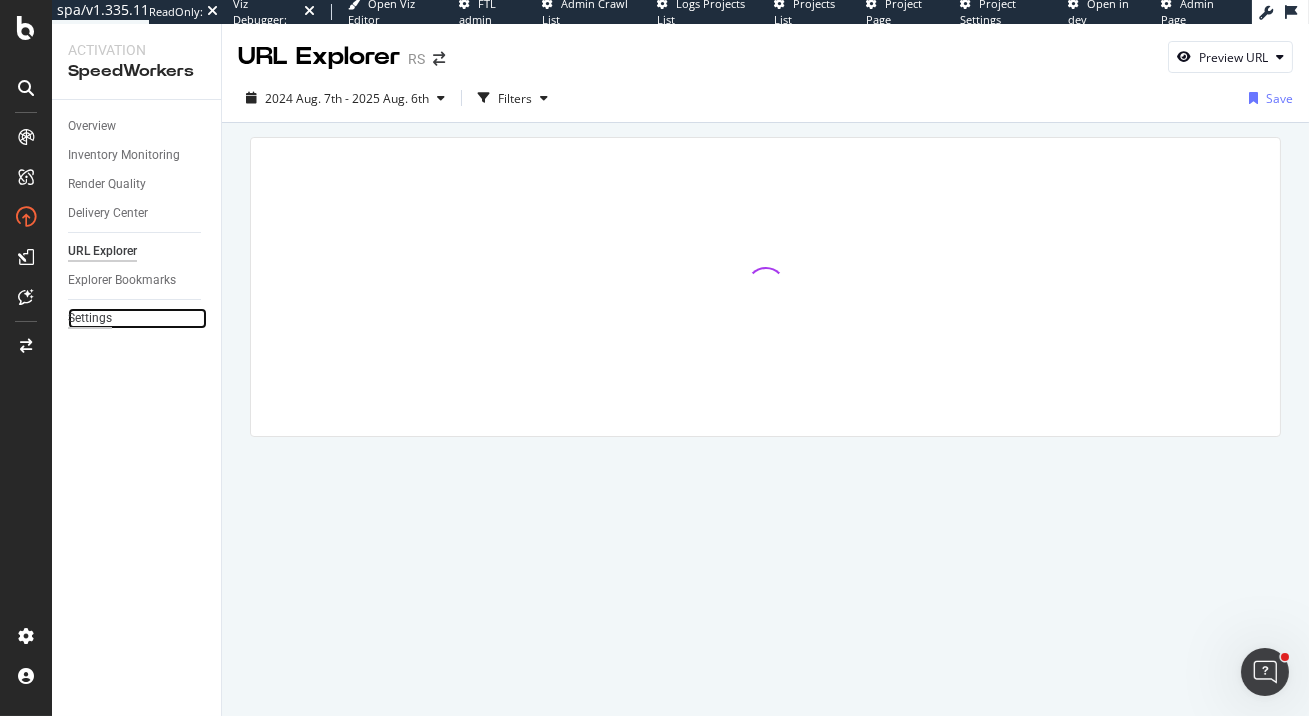 click on "Settings" at bounding box center (90, 318) 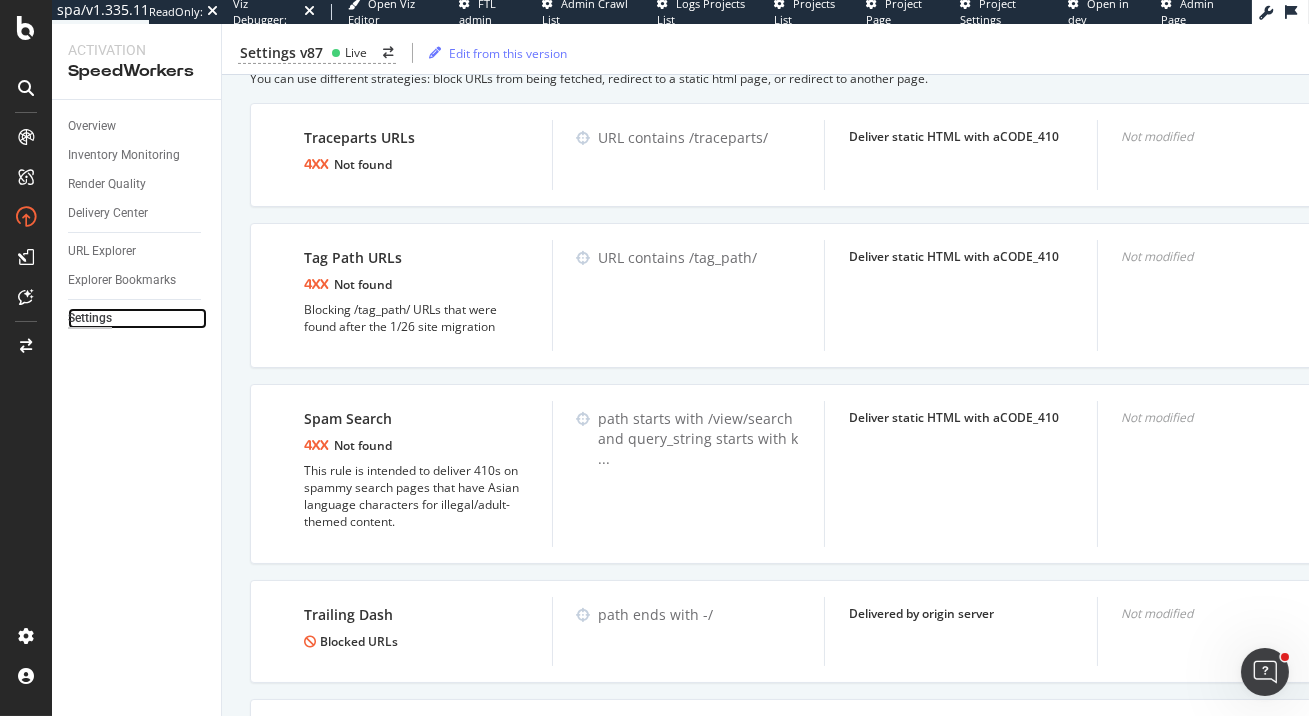 scroll, scrollTop: 1020, scrollLeft: 0, axis: vertical 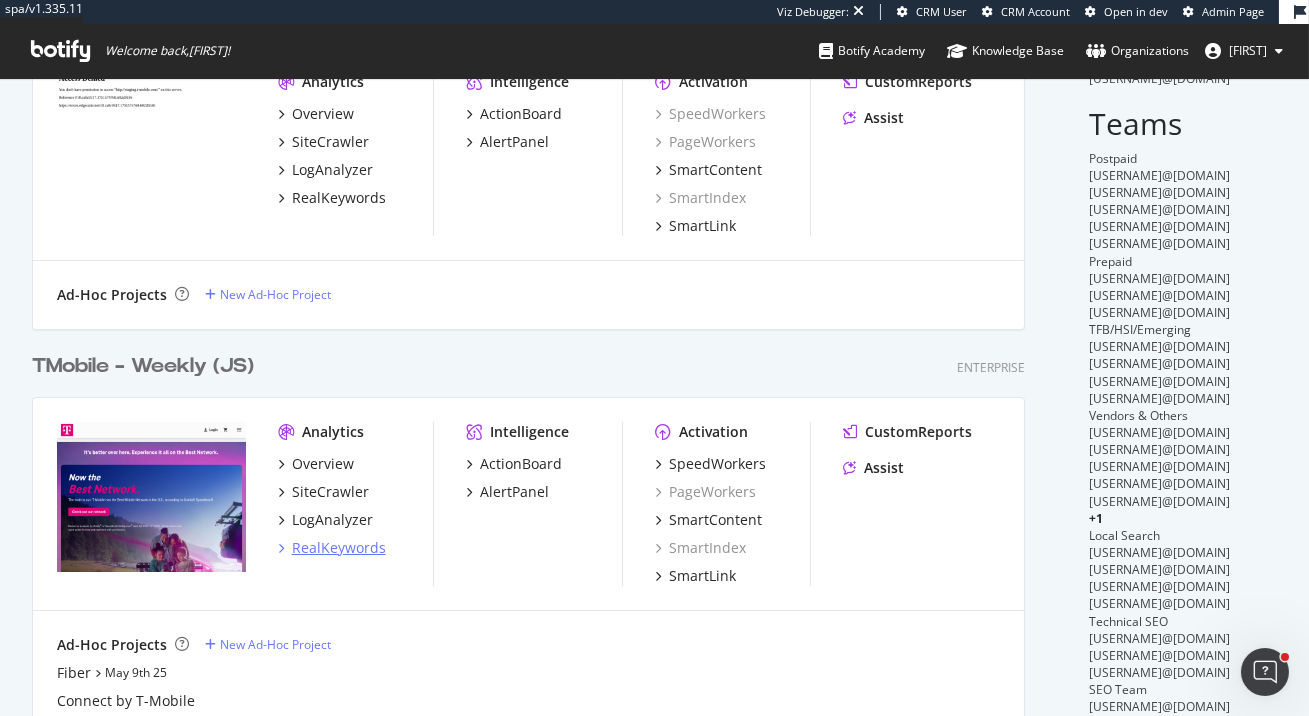 click on "RealKeywords" at bounding box center (339, 548) 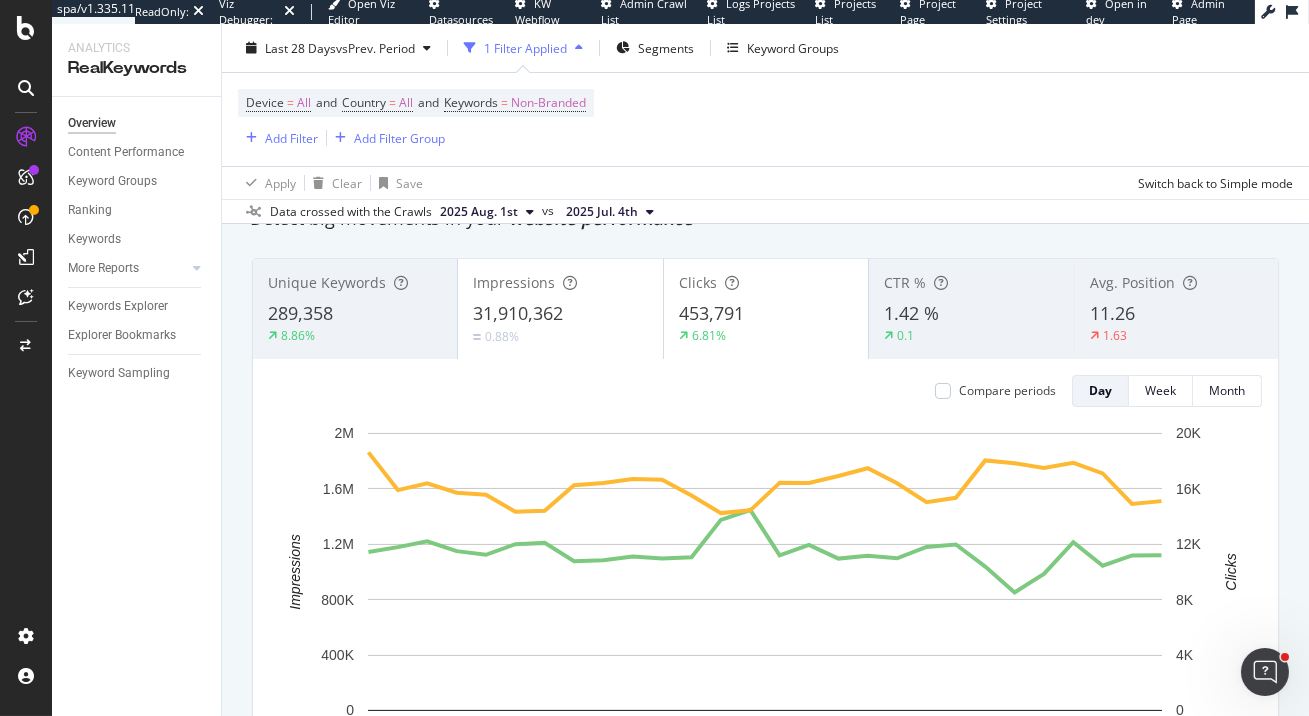 scroll, scrollTop: 214, scrollLeft: 0, axis: vertical 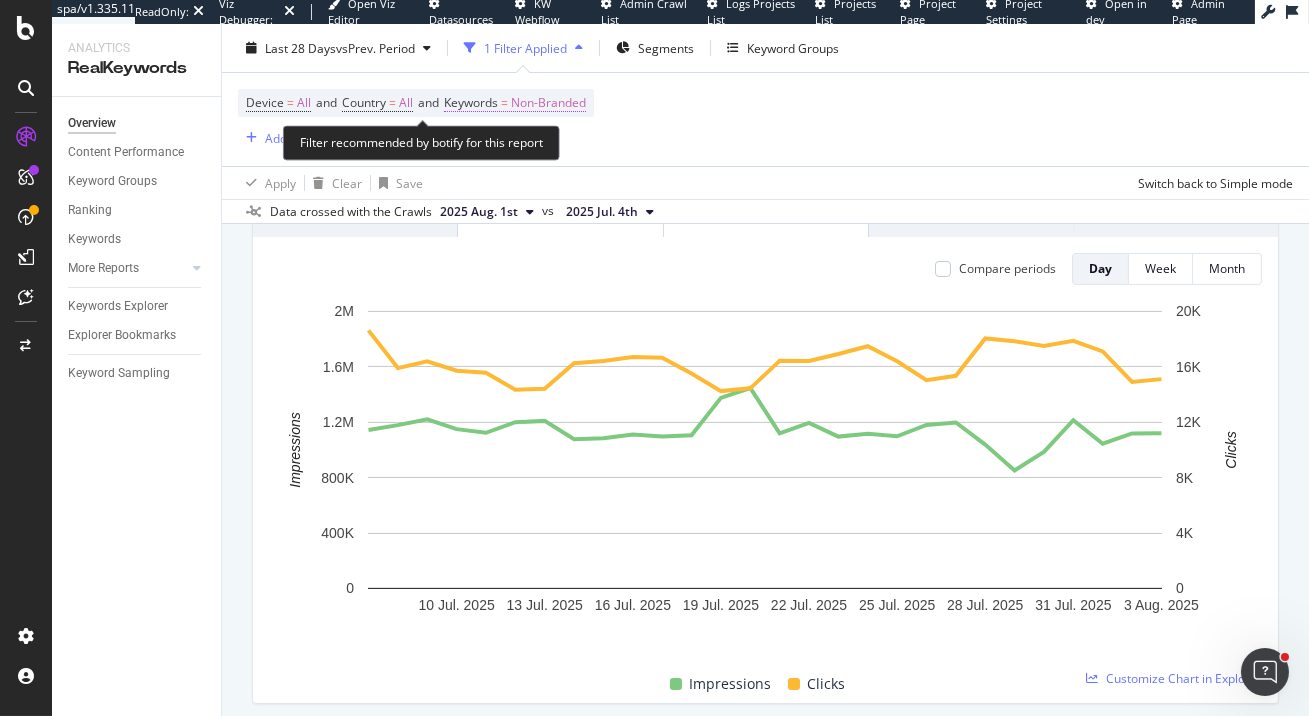 click on "Non-Branded" at bounding box center (548, 103) 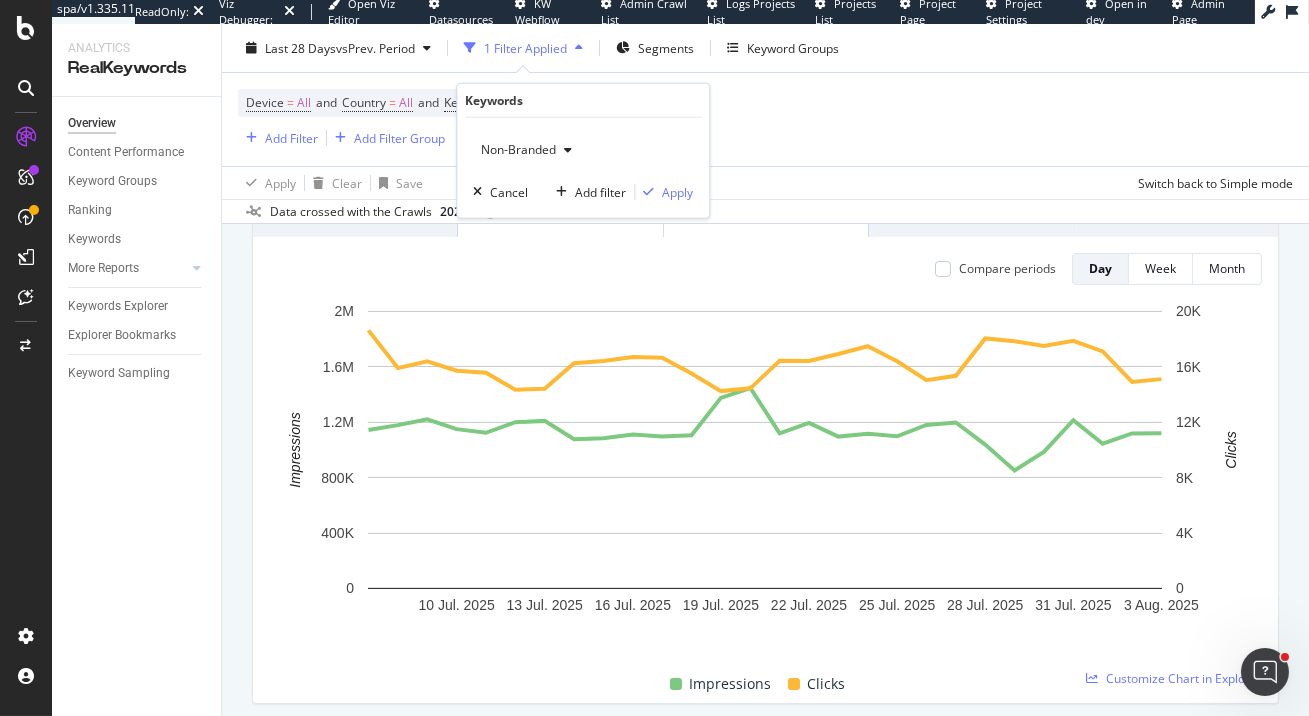 click on "Non-Branded" at bounding box center [526, 150] 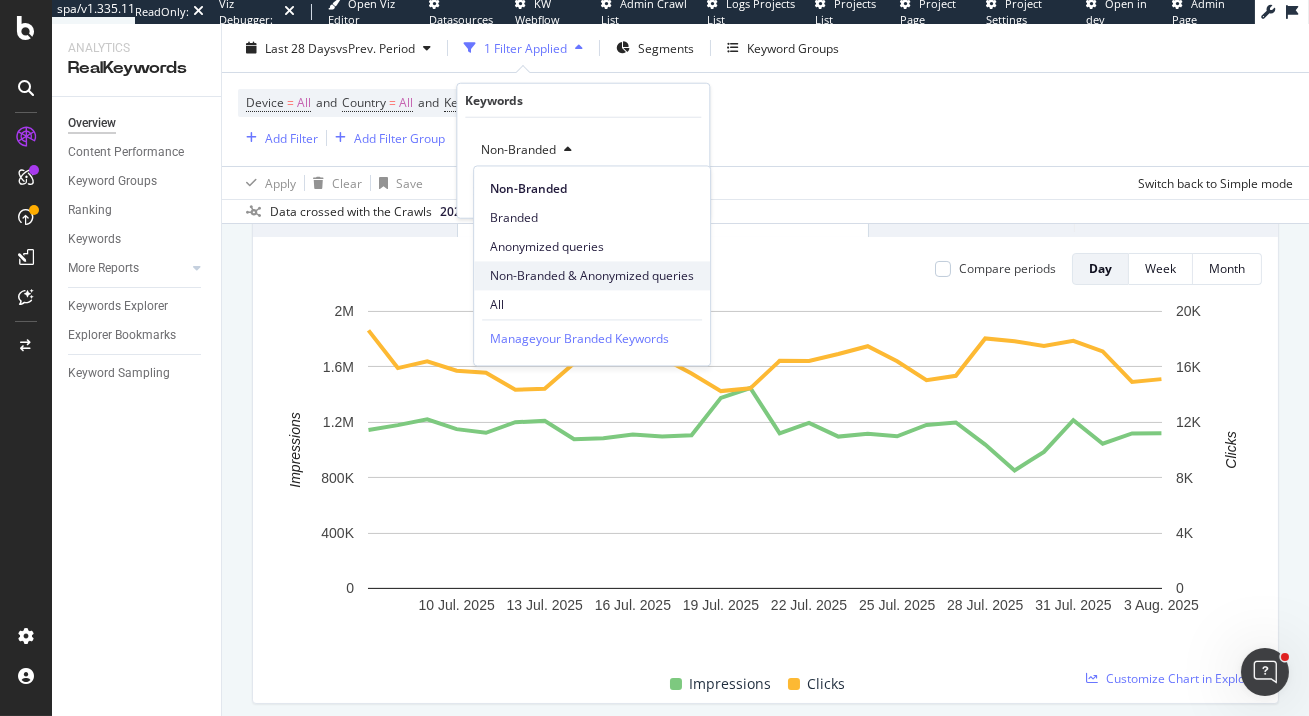 click on "Non-Branded & Anonymized queries" at bounding box center [592, 276] 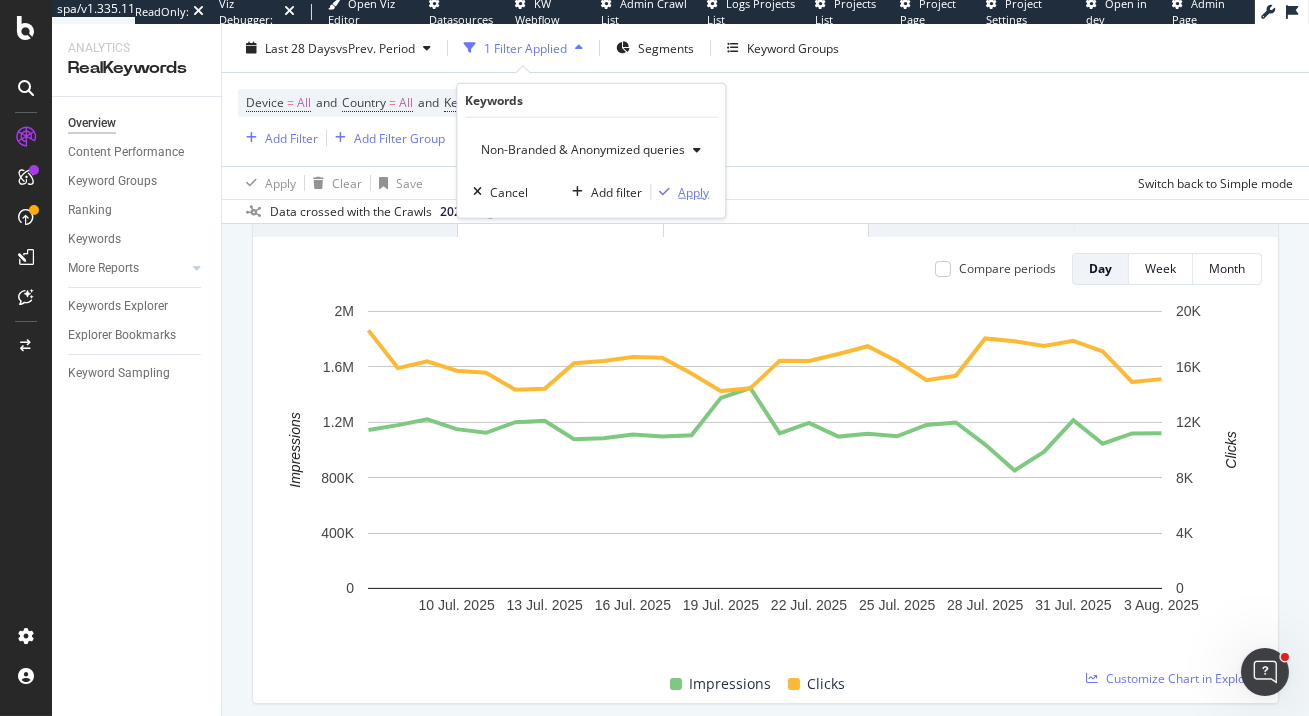 click on "Apply" at bounding box center (693, 191) 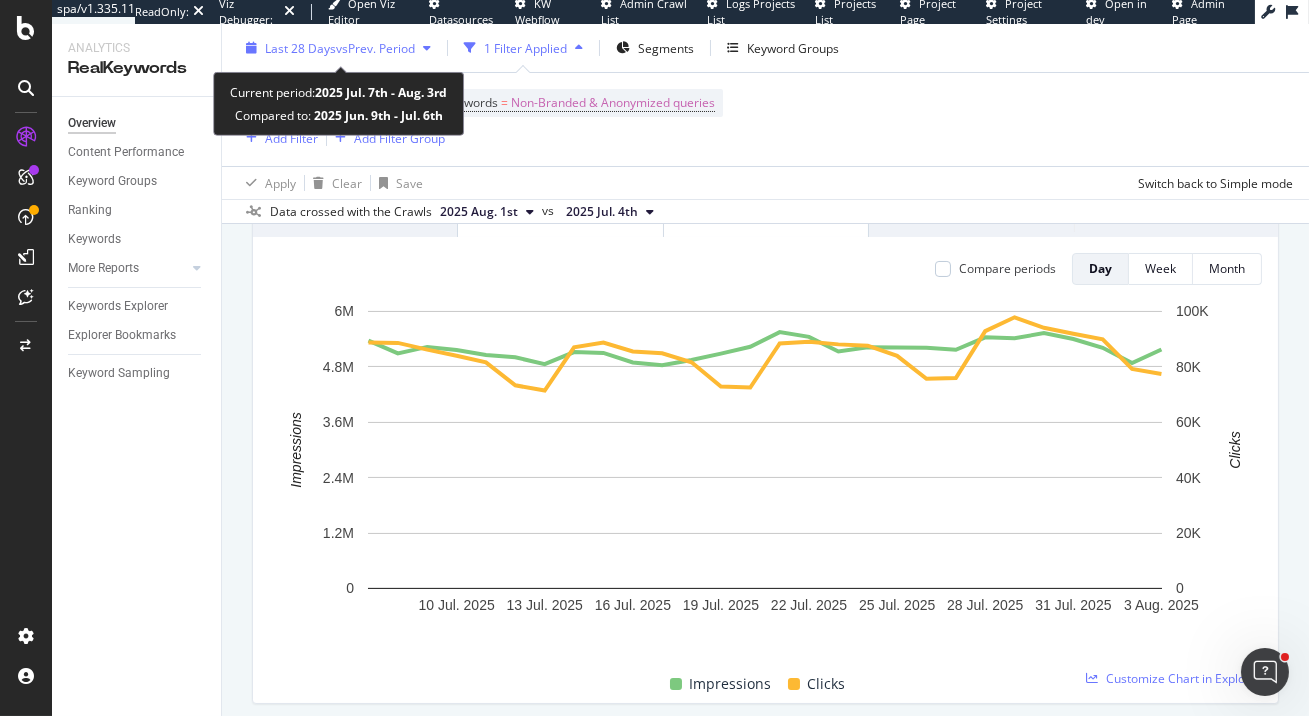 click on "vs  Prev. Period" at bounding box center (375, 47) 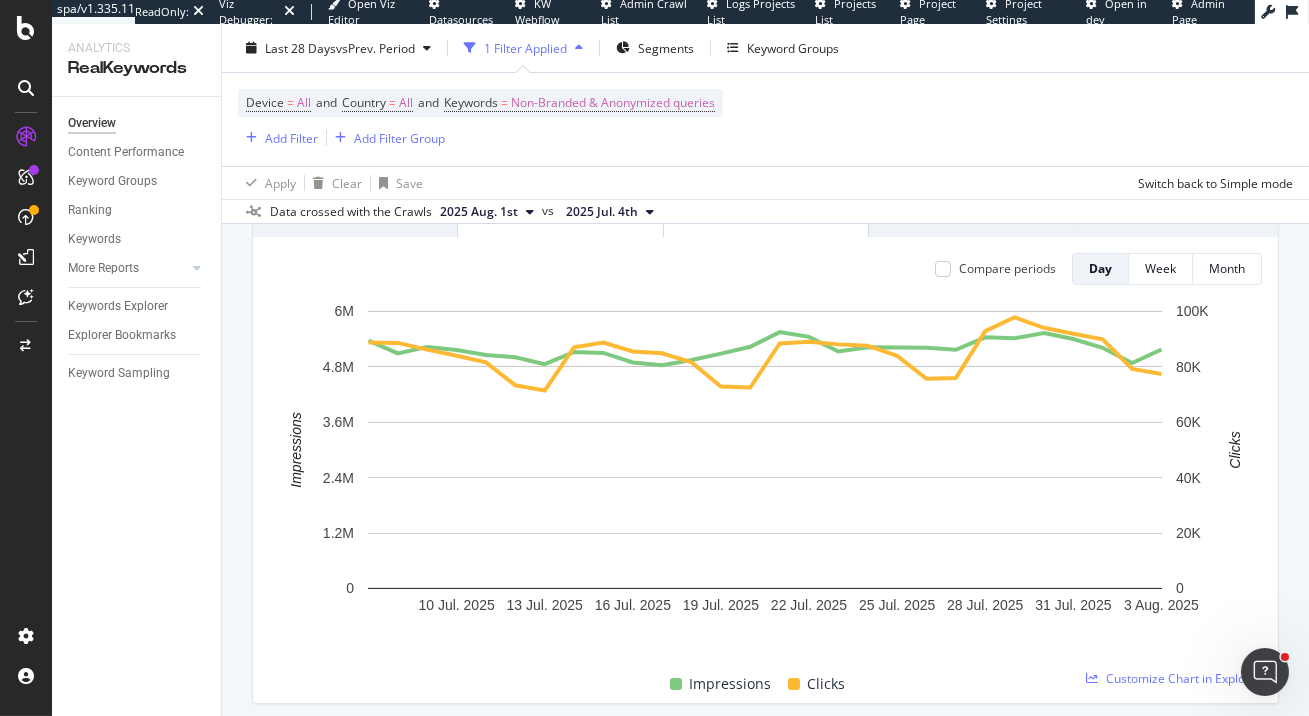 click on "Device   =     All  and  Country   =     All  and  Keywords   =     Non-Branded & Anonymized queries Add Filter Add Filter Group" at bounding box center [765, 119] 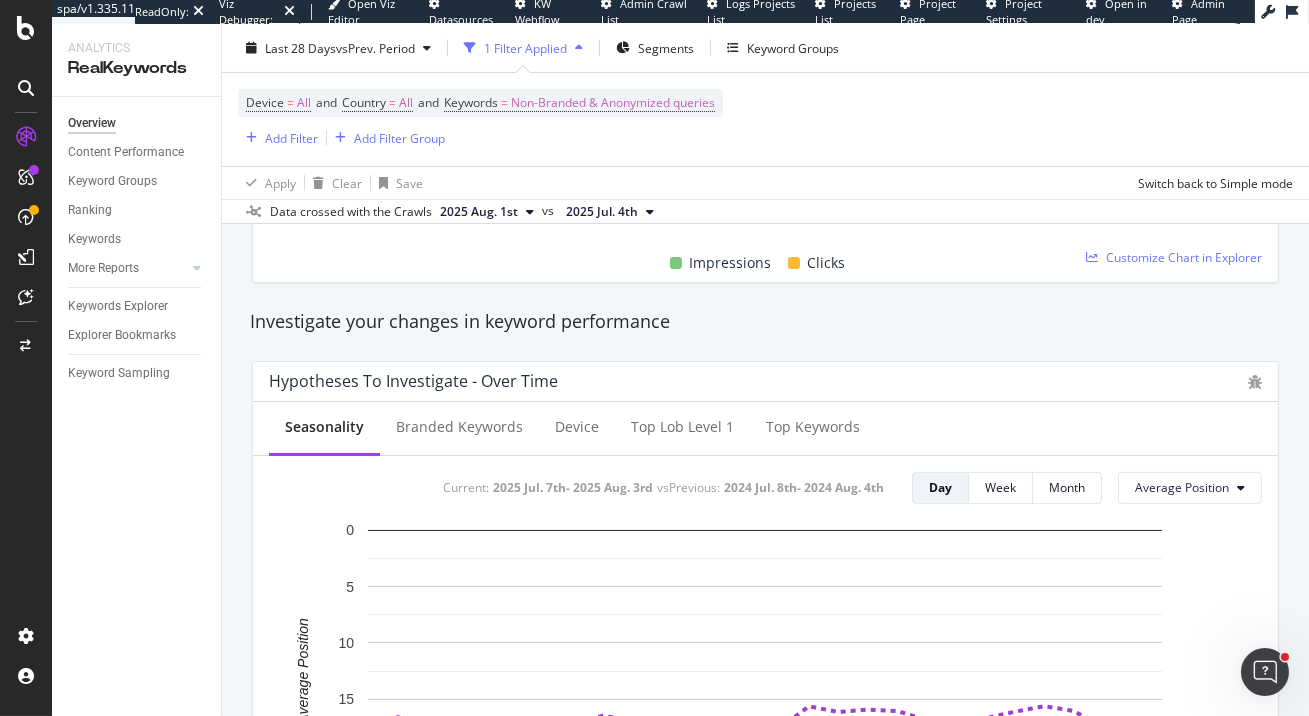 scroll, scrollTop: 981, scrollLeft: 0, axis: vertical 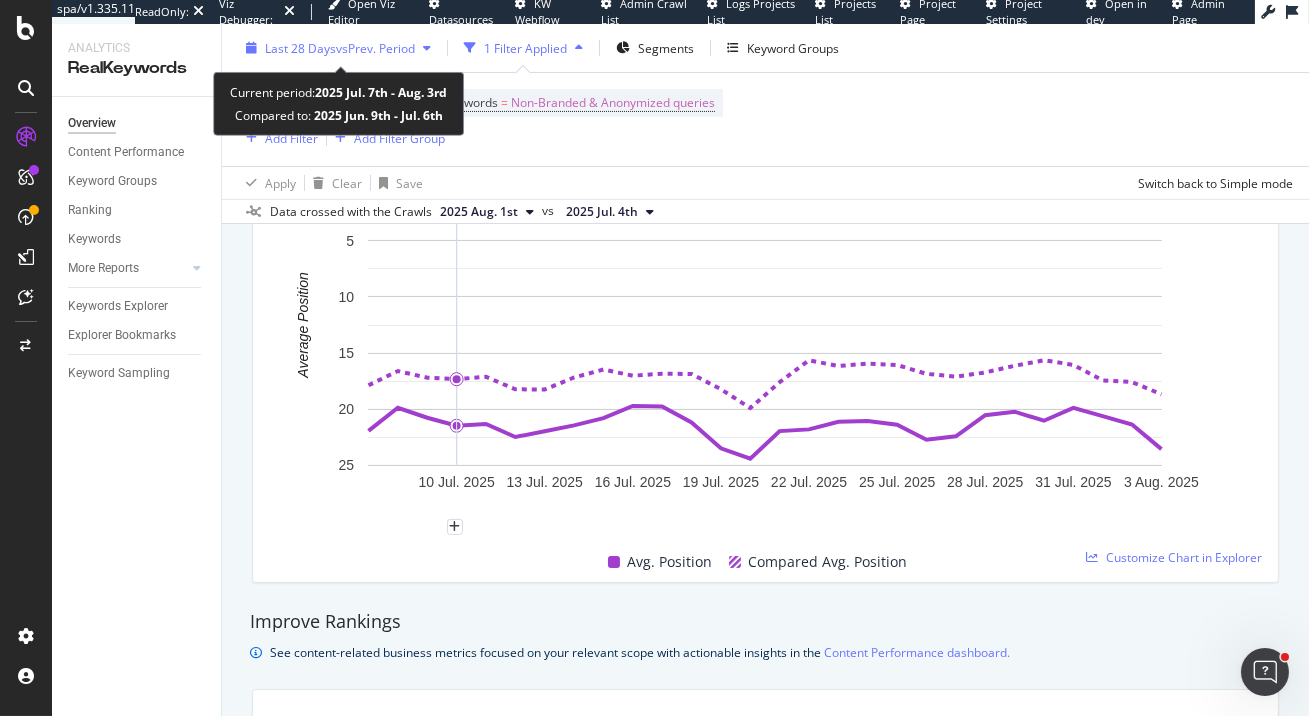 click on "vs  Prev. Period" at bounding box center (375, 47) 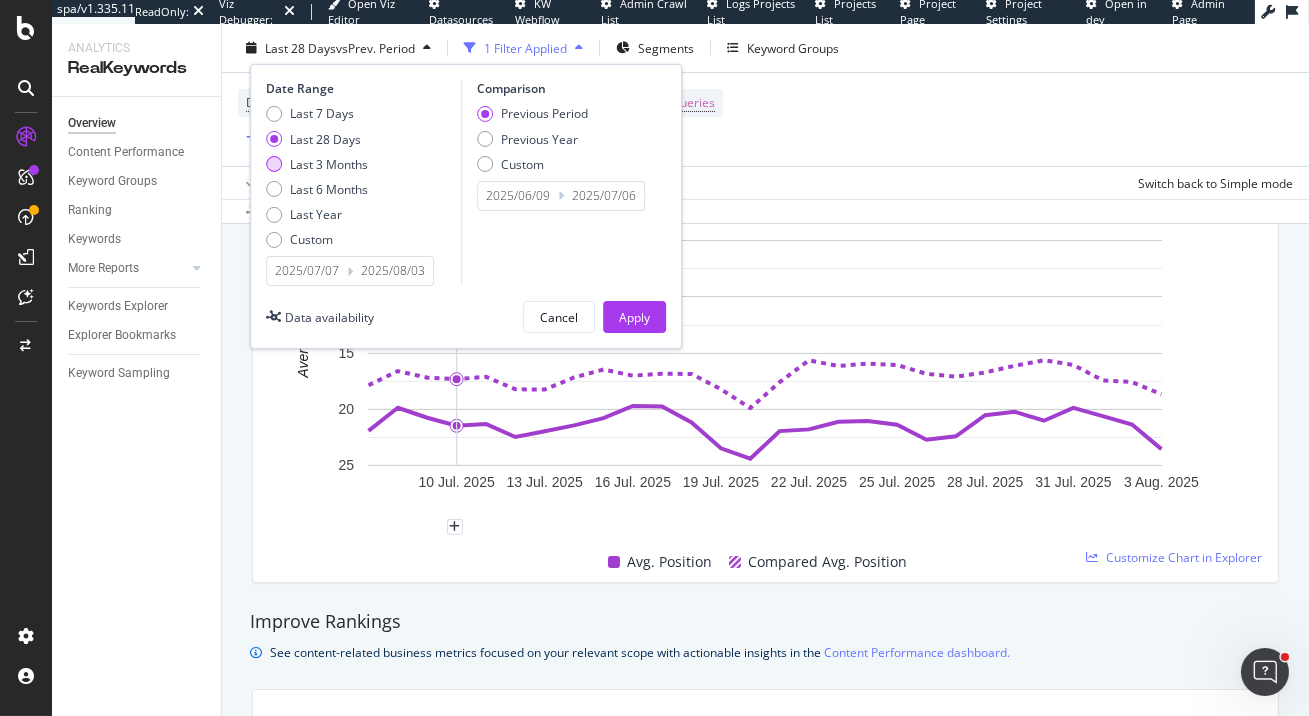 click on "Last 3 Months" at bounding box center [329, 163] 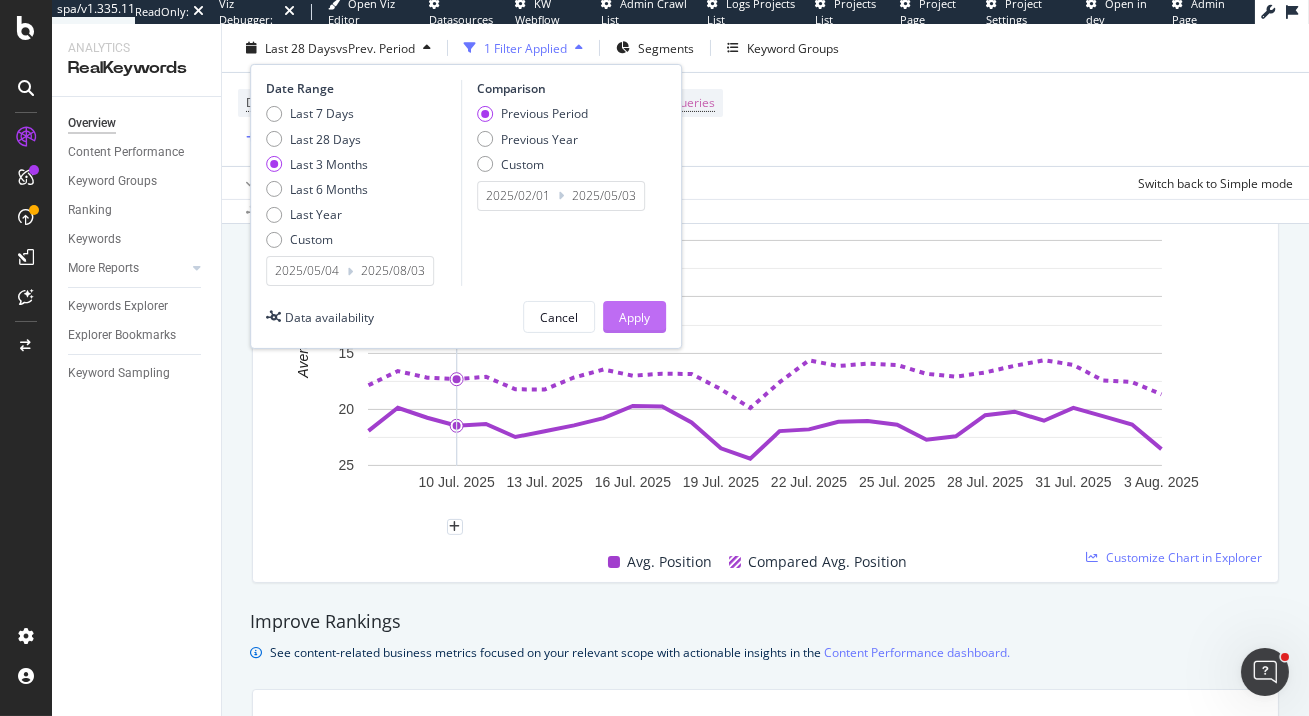 click on "Apply" at bounding box center (634, 316) 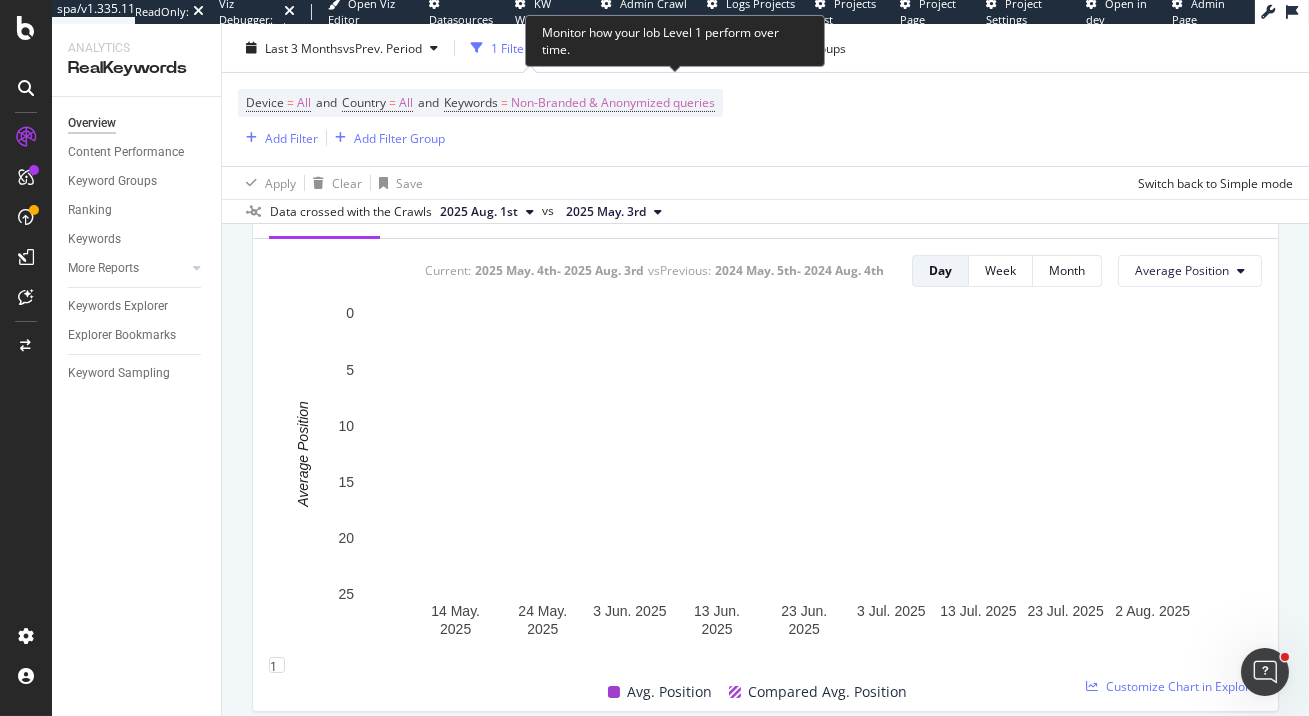 scroll, scrollTop: 960, scrollLeft: 0, axis: vertical 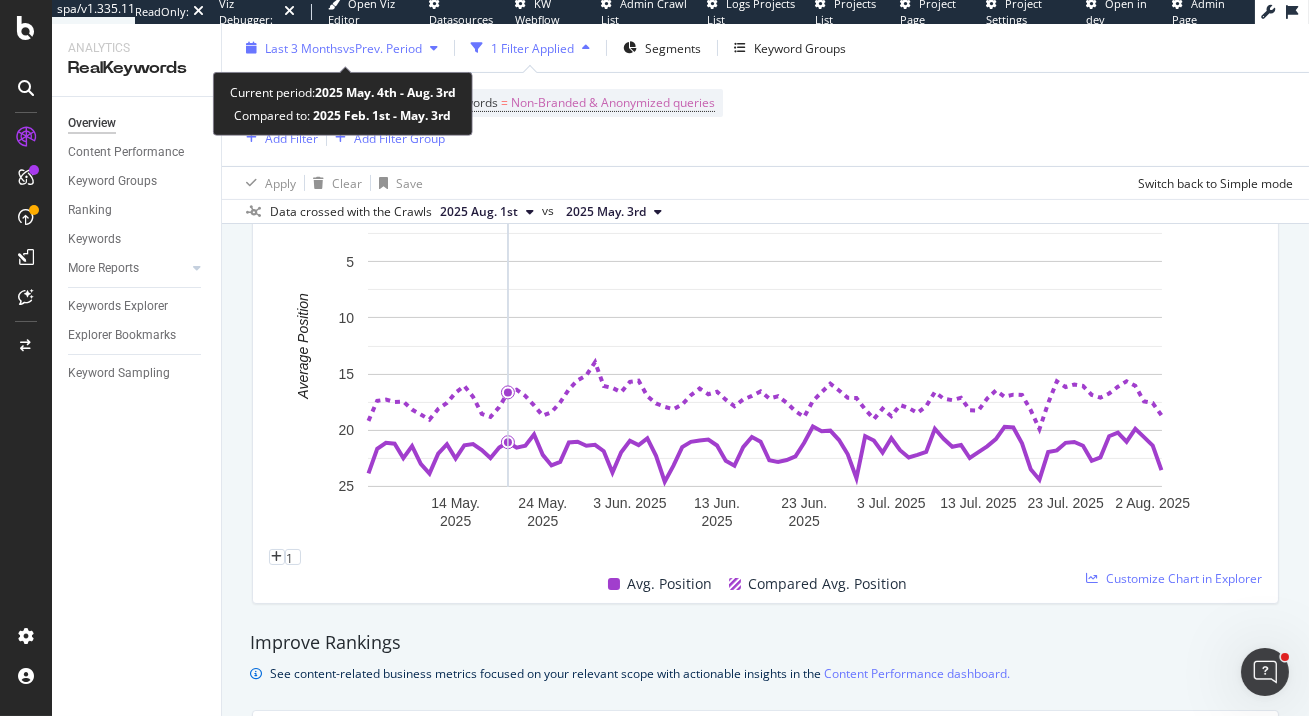 click on "vs  Prev. Period" at bounding box center (382, 47) 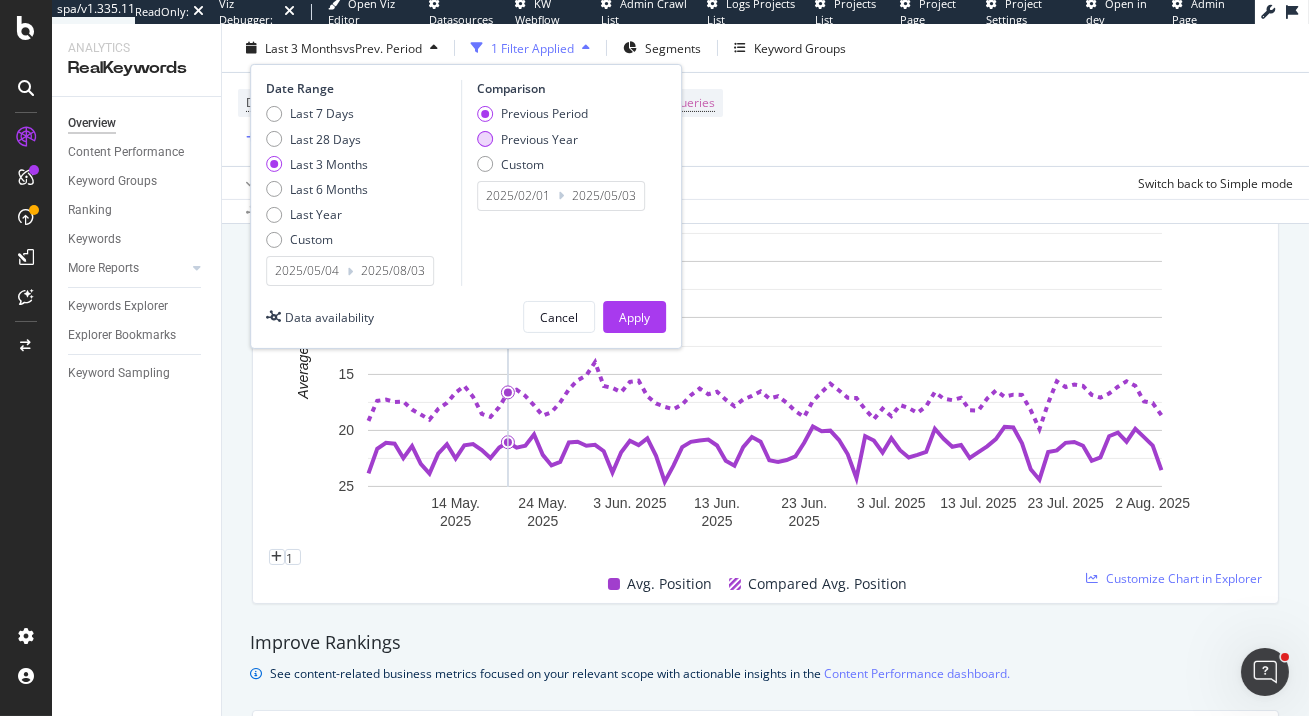 click on "Previous Year" at bounding box center [539, 138] 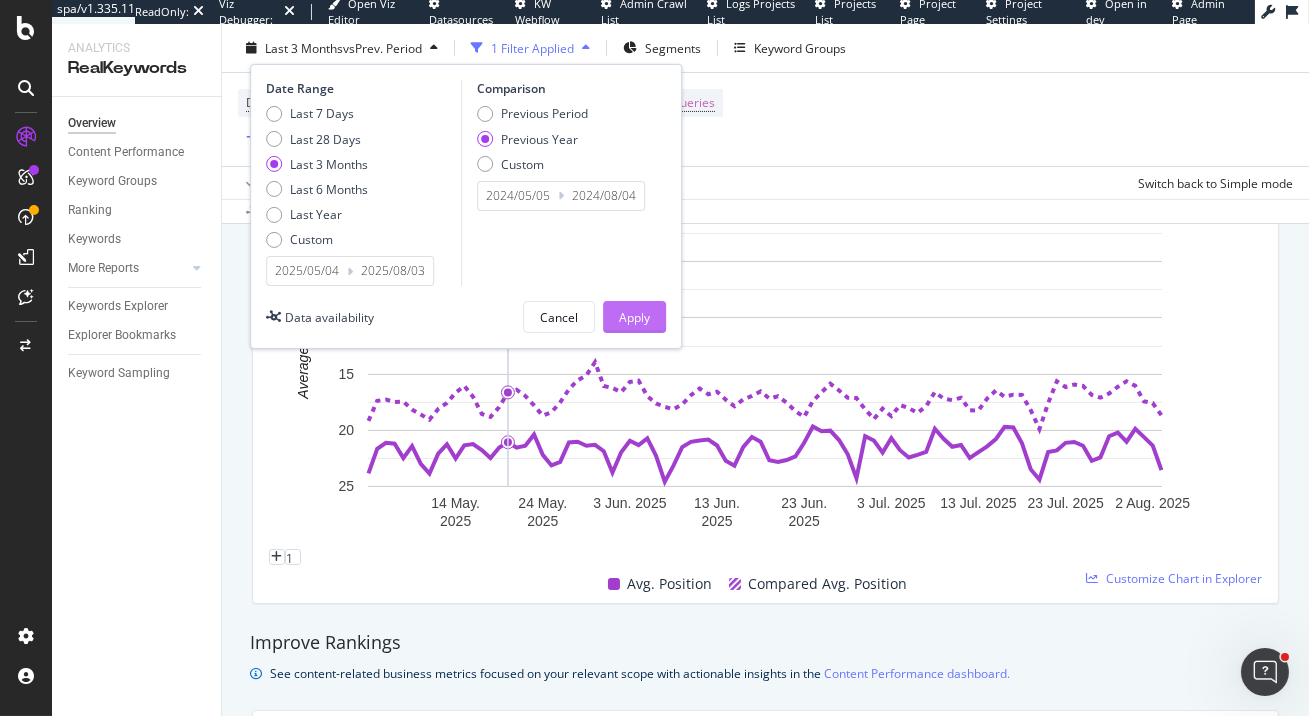 click on "Apply" at bounding box center [634, 316] 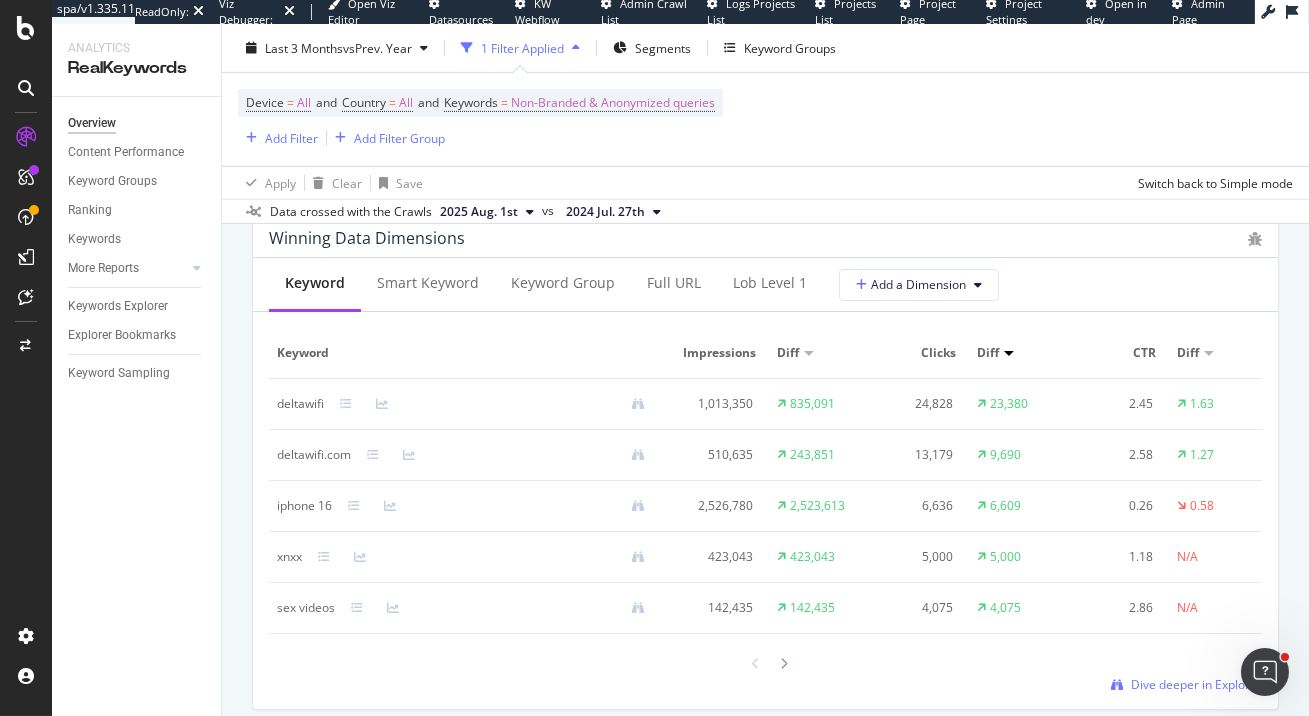 scroll, scrollTop: 1832, scrollLeft: 0, axis: vertical 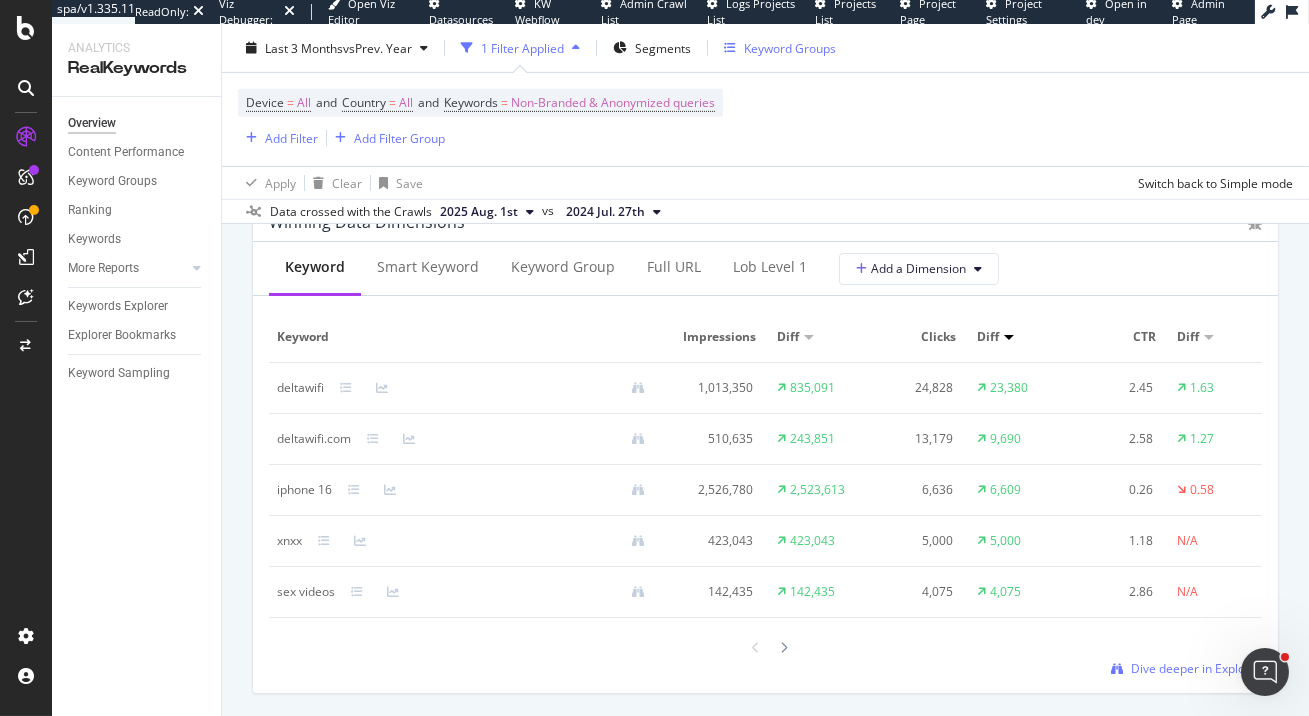 click on "Keyword Groups" at bounding box center (790, 47) 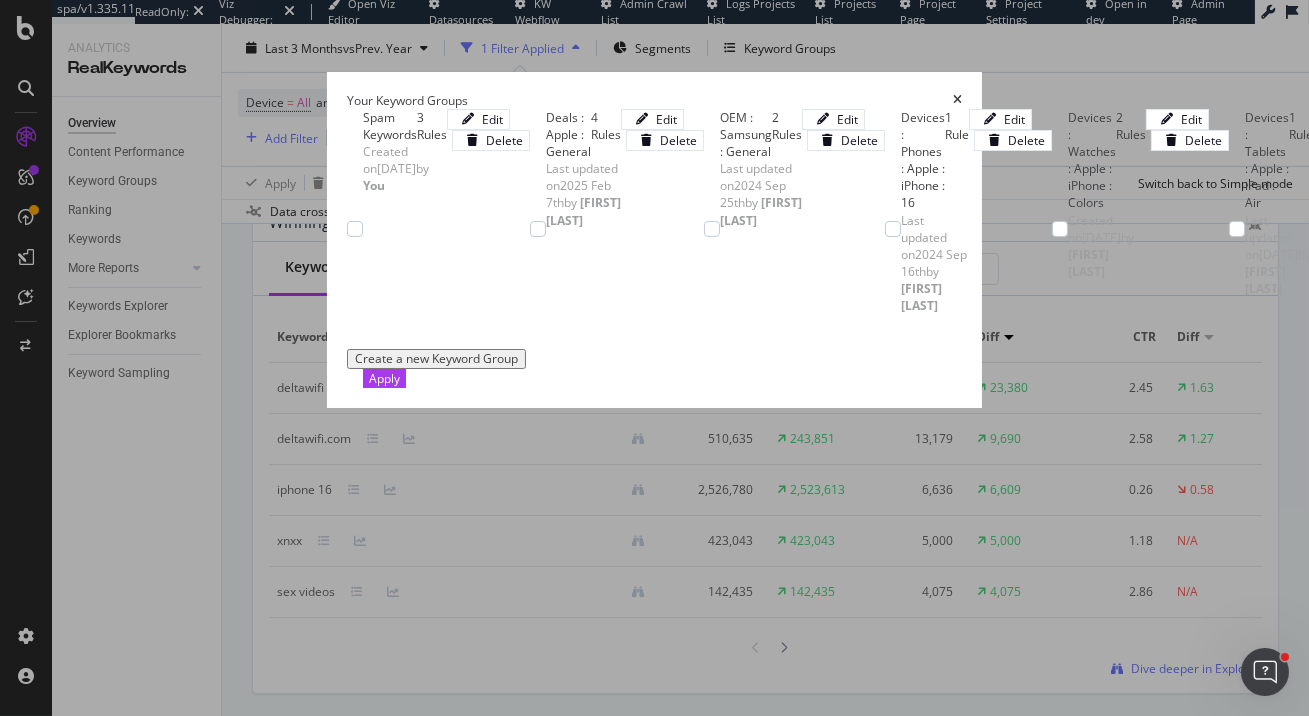 scroll, scrollTop: 0, scrollLeft: 0, axis: both 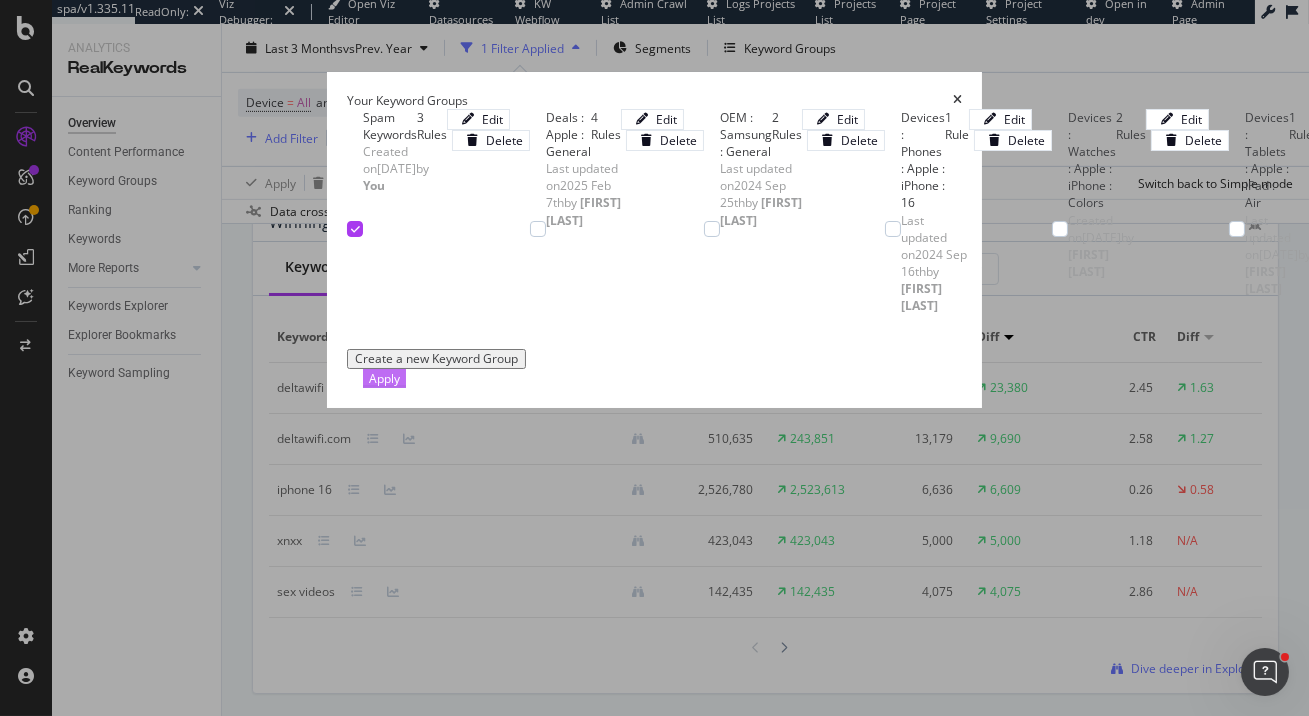 click on "Apply" at bounding box center (384, 378) 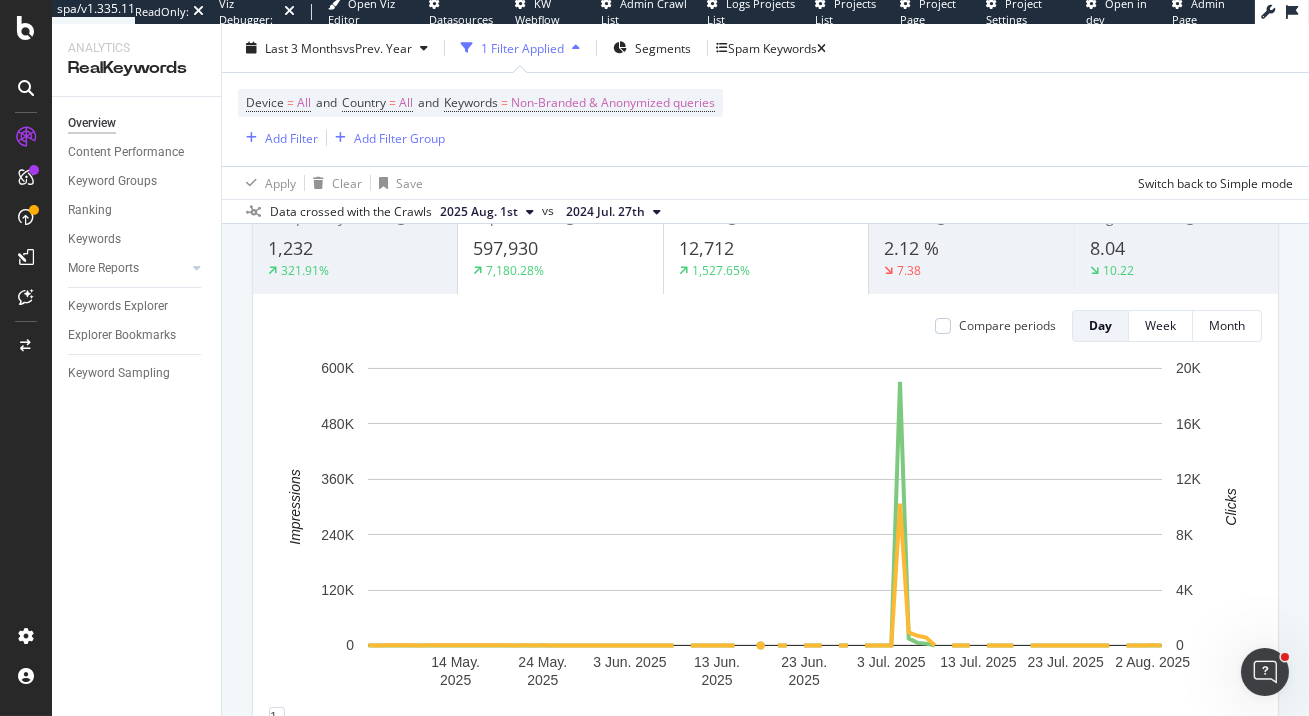 scroll, scrollTop: 0, scrollLeft: 0, axis: both 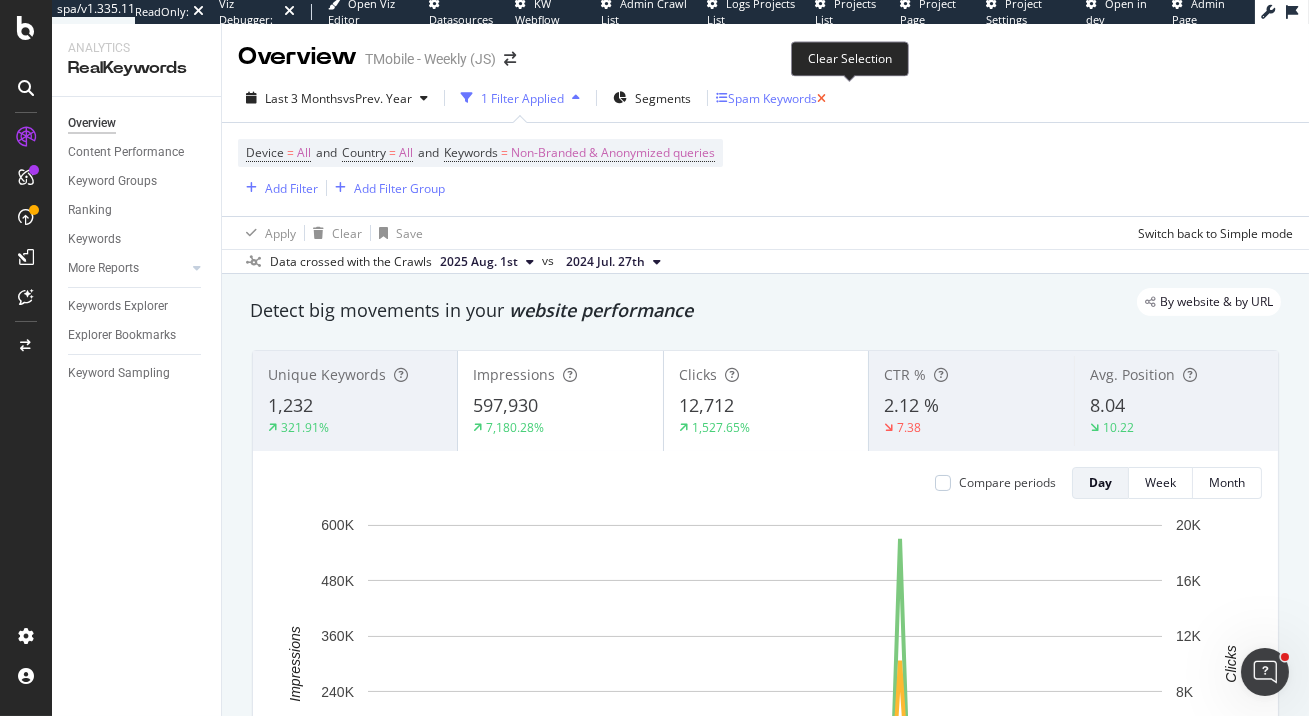click at bounding box center (821, 99) 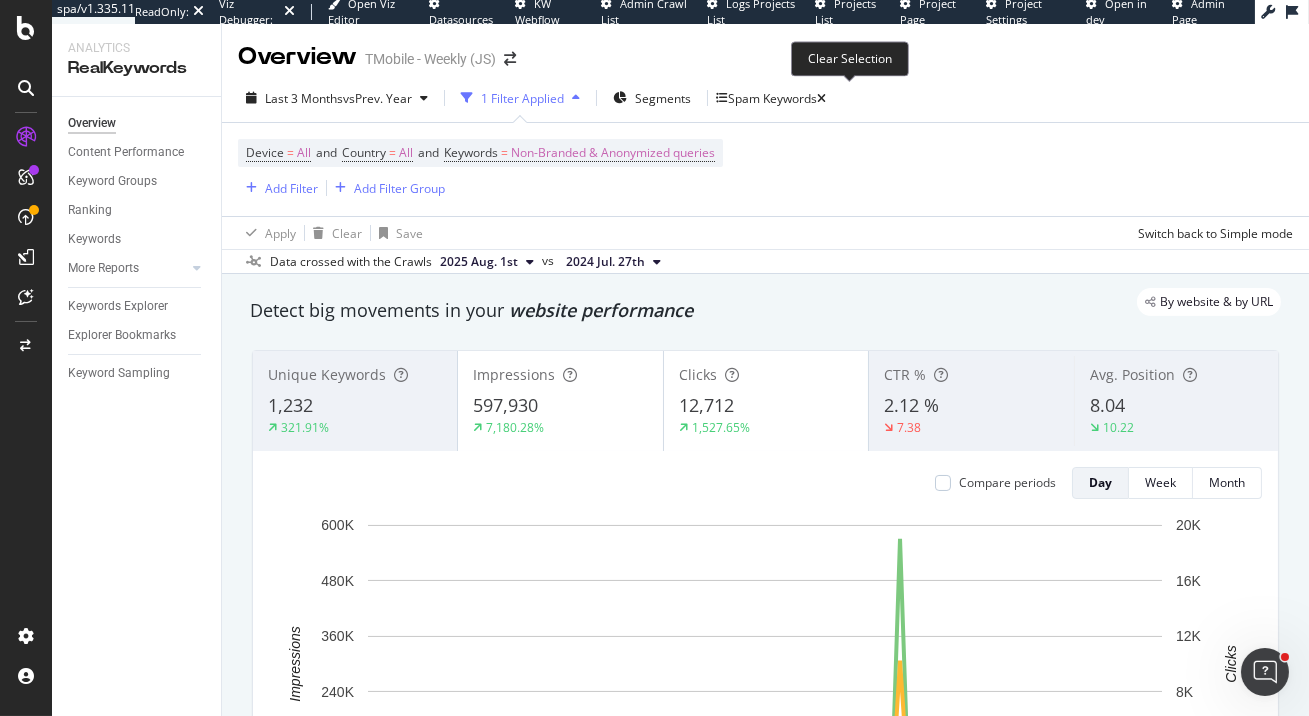 click on "Last 3 Months  vs  Prev. Year 1 Filter Applied Segments Spam Keywords" at bounding box center [765, 102] 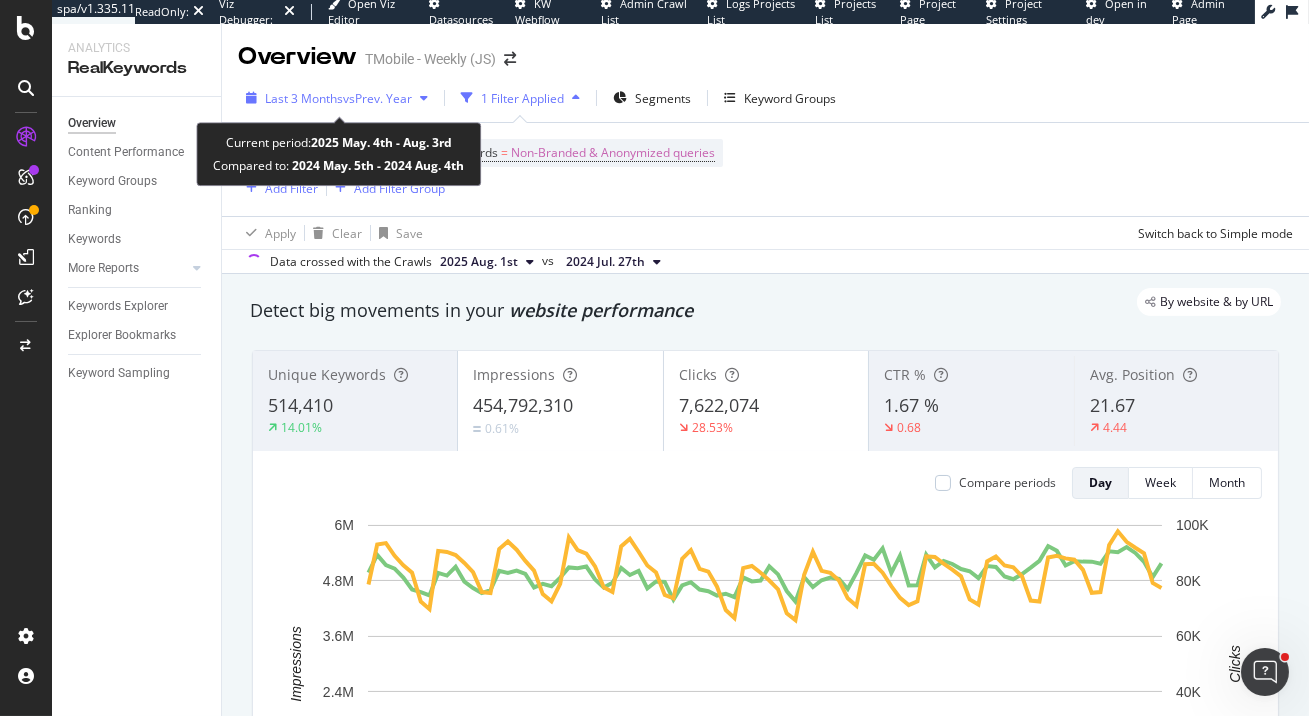 click on "Last 3 Months" at bounding box center [304, 98] 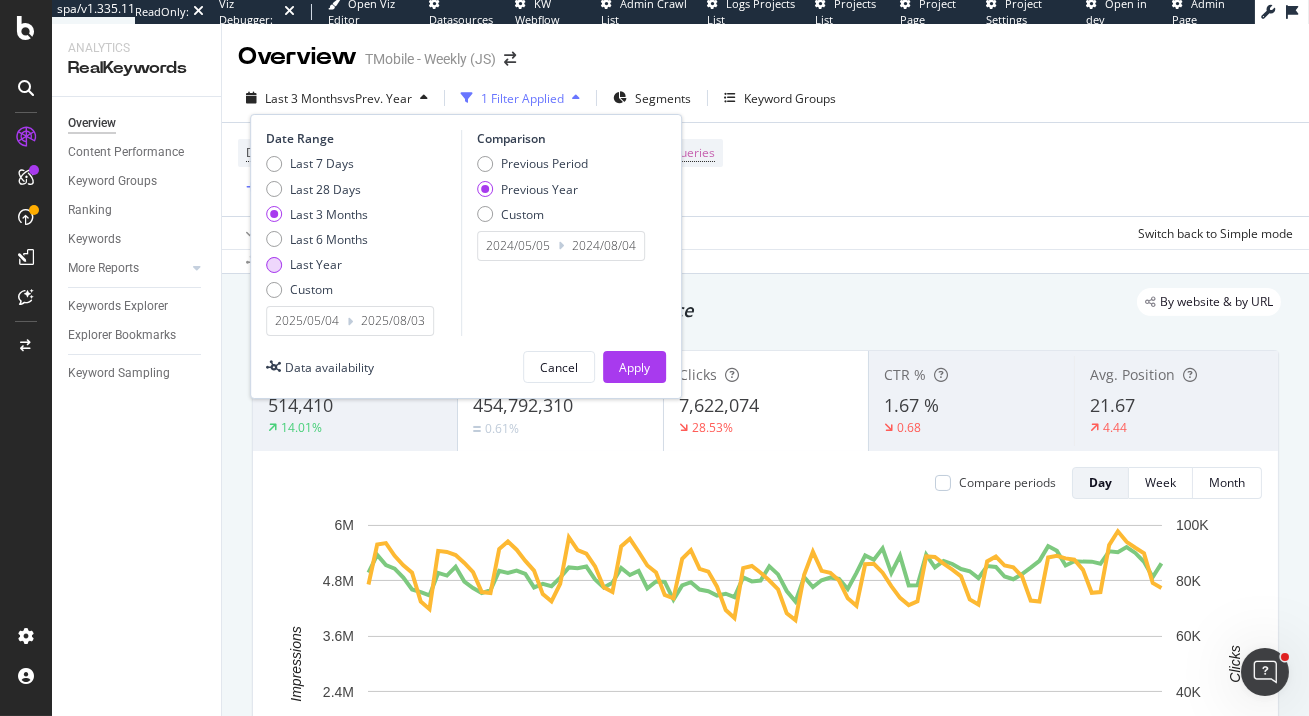 click on "Last Year" at bounding box center (316, 264) 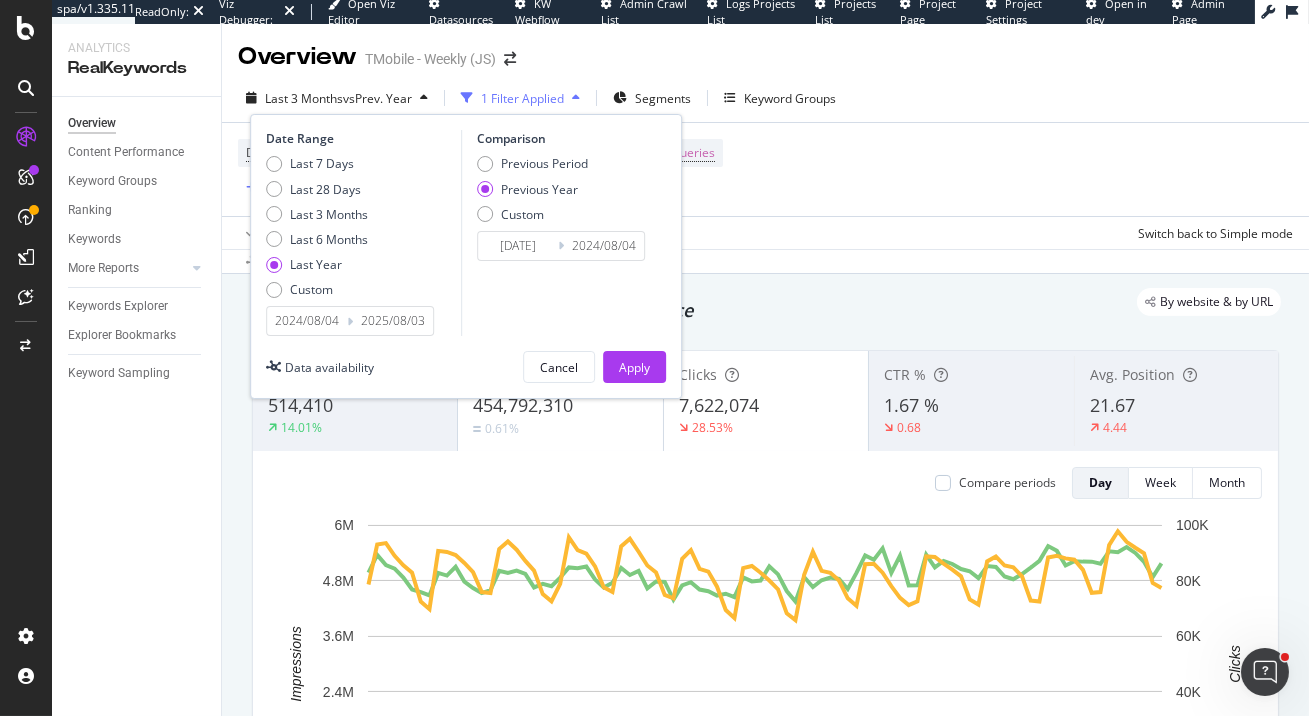 click on "Last Year" at bounding box center [316, 264] 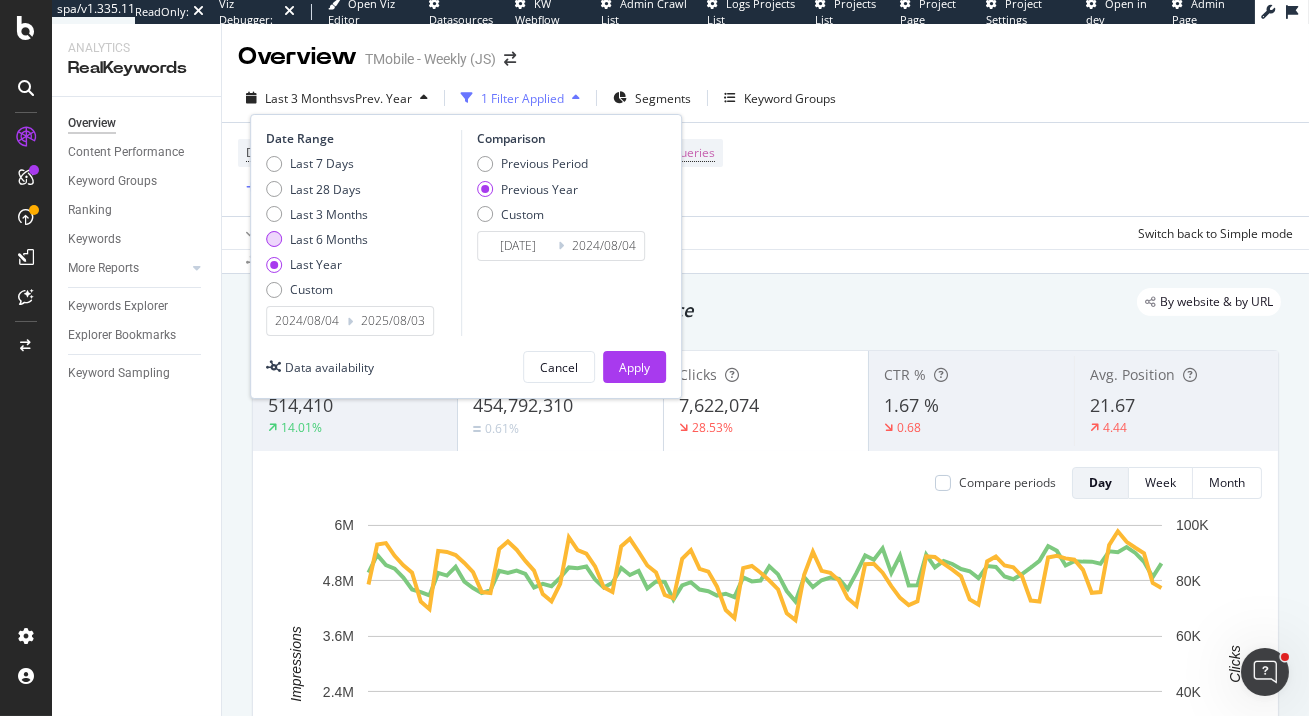click on "Last 6 Months" at bounding box center [329, 239] 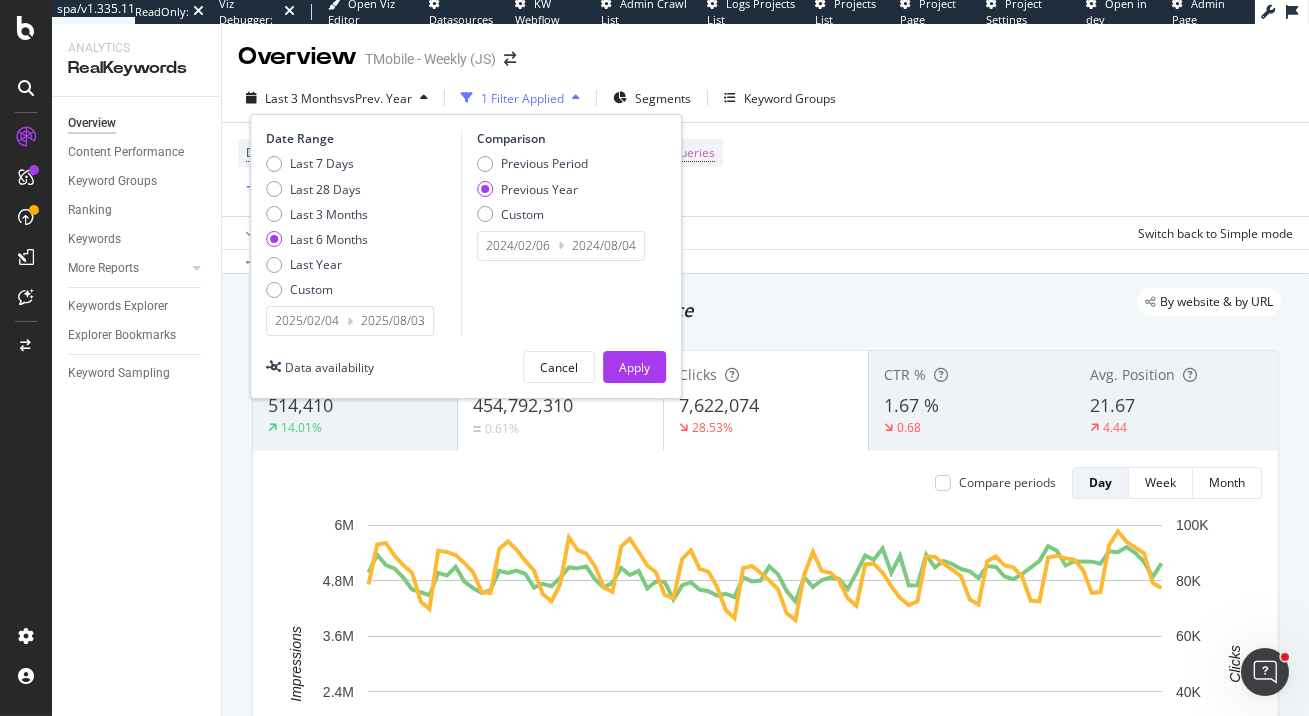 click on "Previous Year" at bounding box center (539, 189) 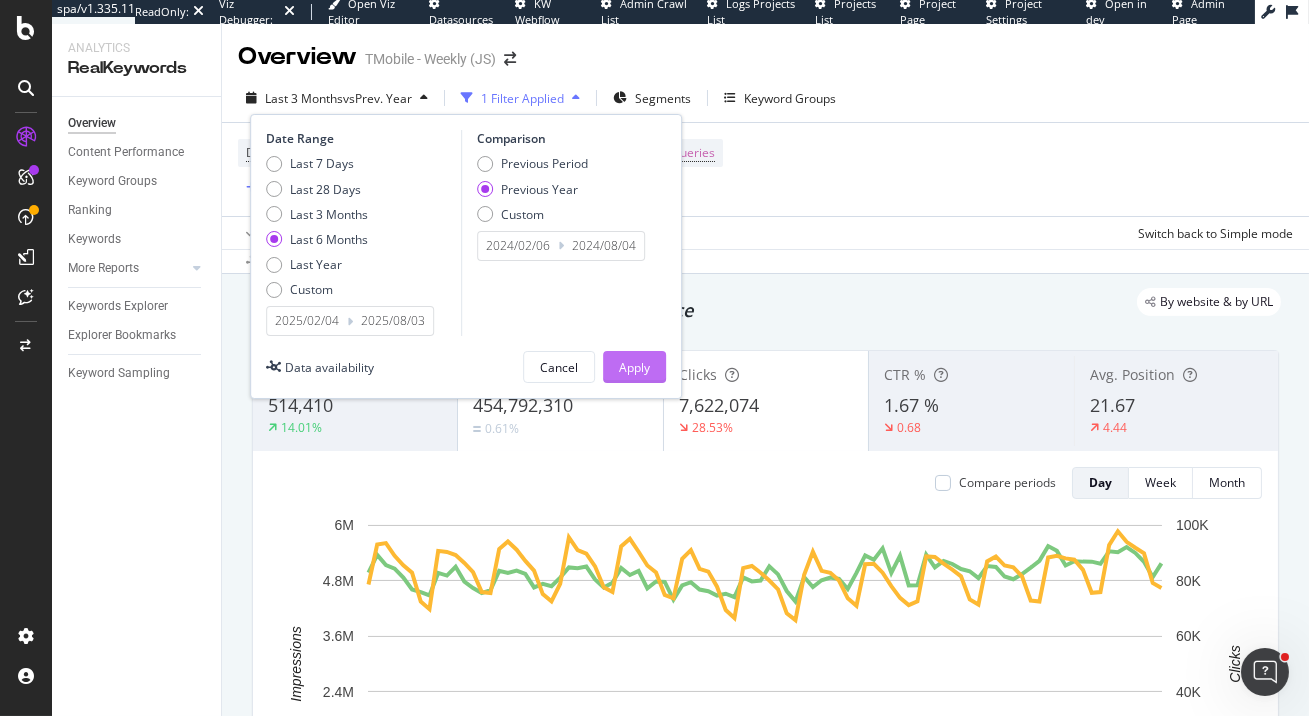 click on "Apply" at bounding box center (634, 367) 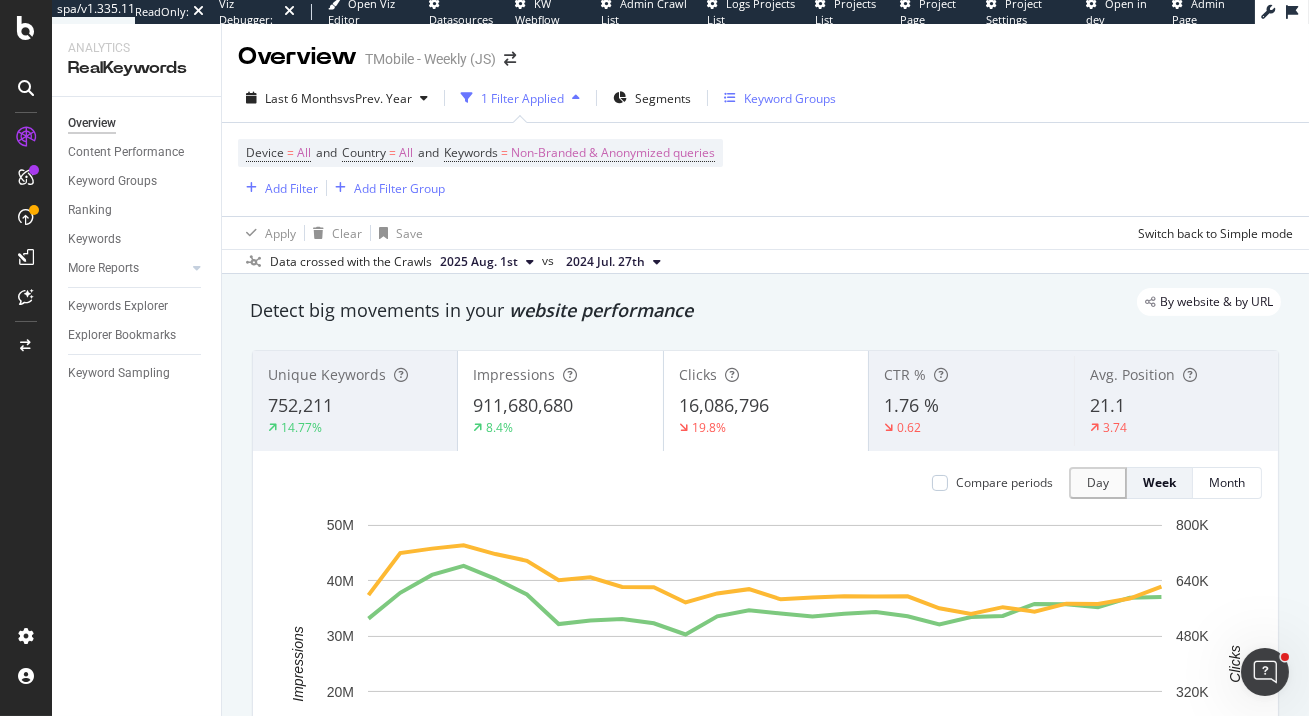 click on "Keyword Groups" at bounding box center (790, 98) 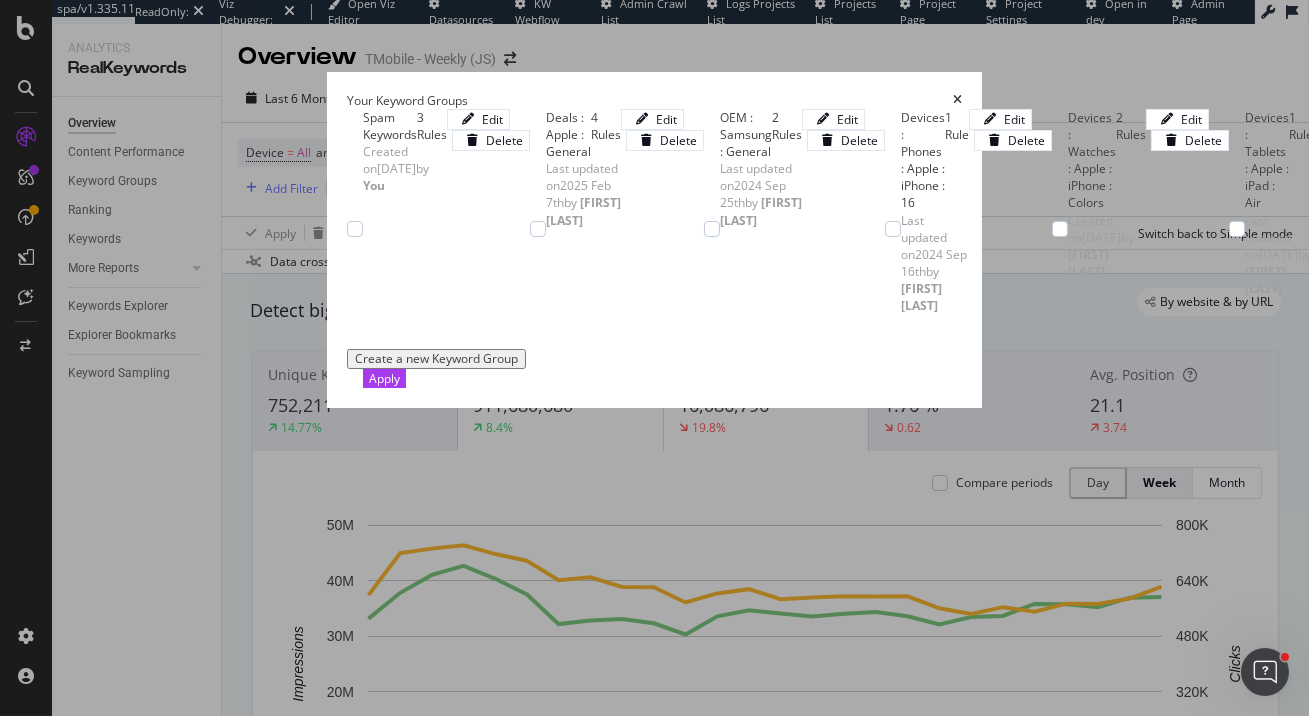 click at bounding box center [957, 100] 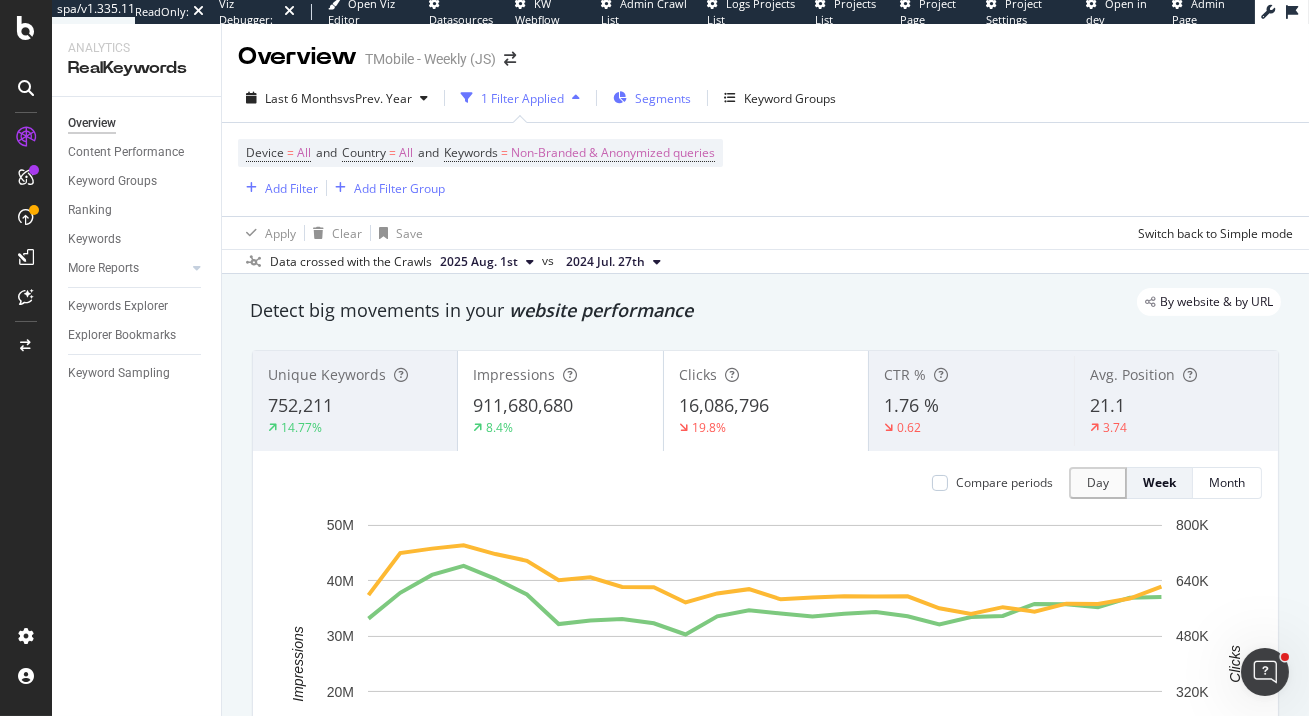 click on "Segments" at bounding box center (652, 98) 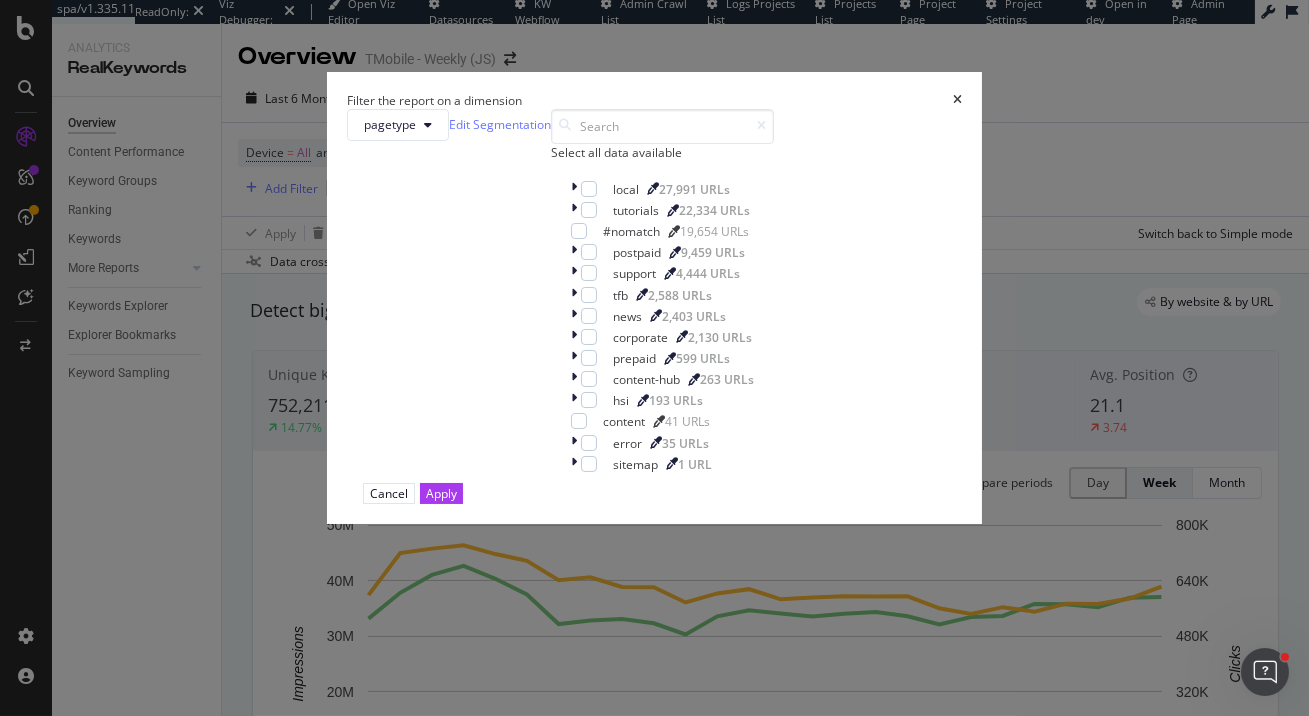 click at bounding box center (957, 100) 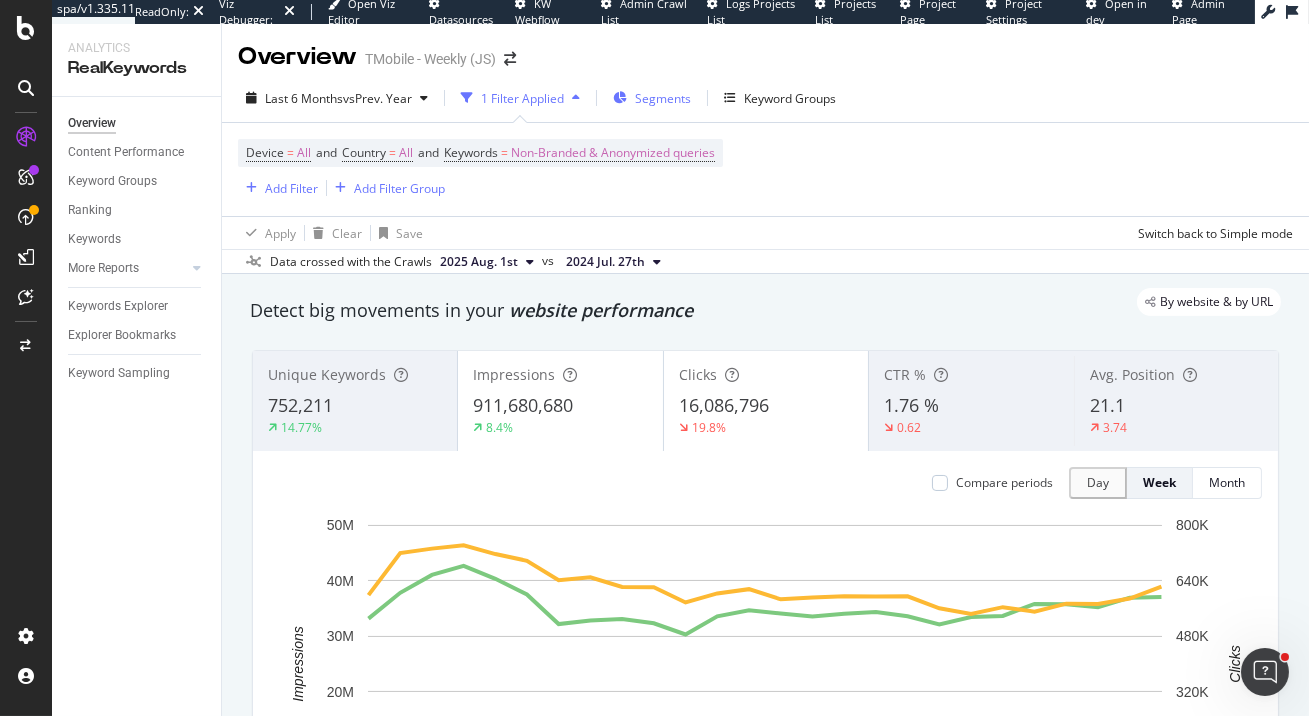 click on "Segments" at bounding box center [663, 98] 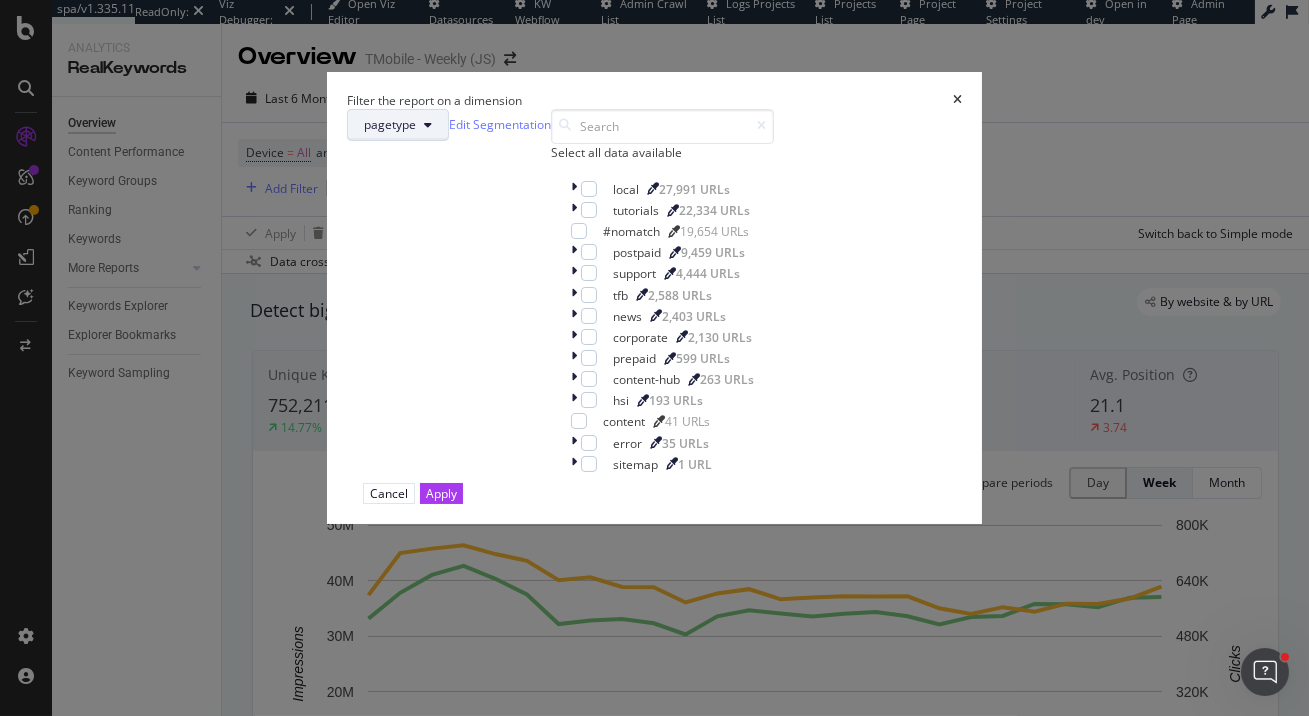 click at bounding box center (428, 125) 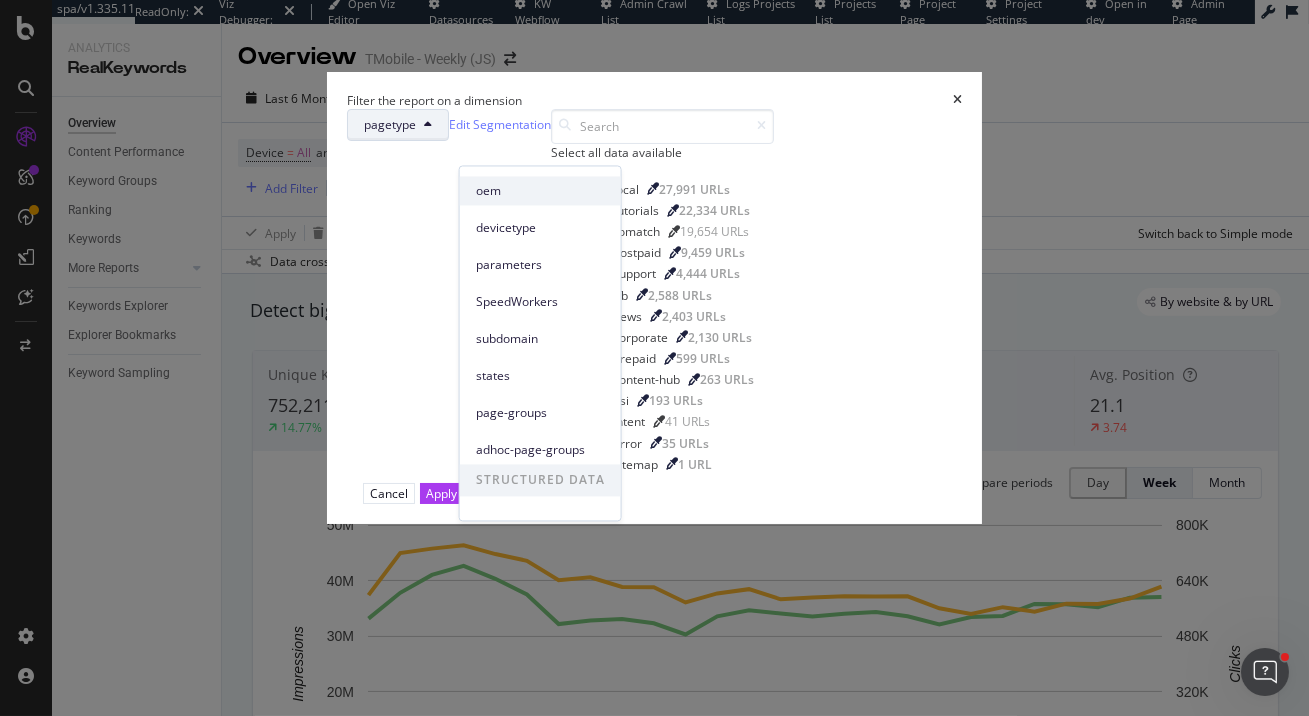 scroll, scrollTop: 124, scrollLeft: 0, axis: vertical 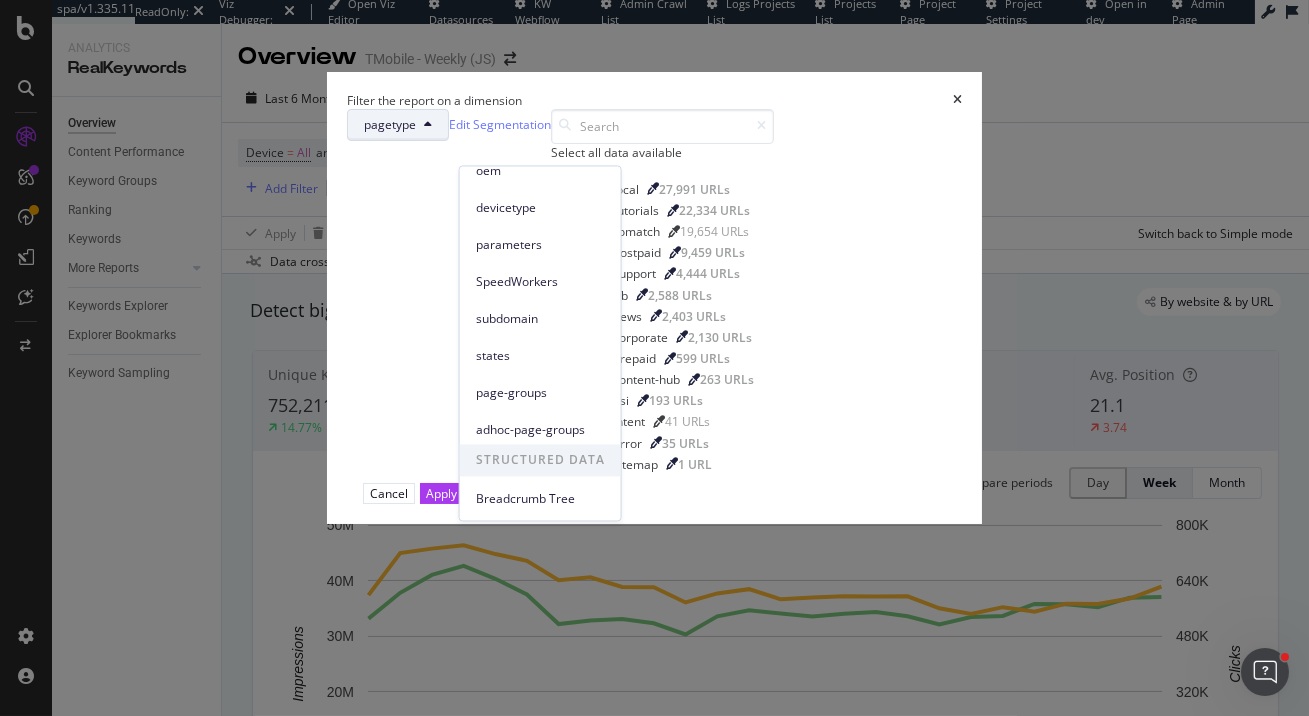 click on "Filter the report on a dimension" at bounding box center [654, 100] 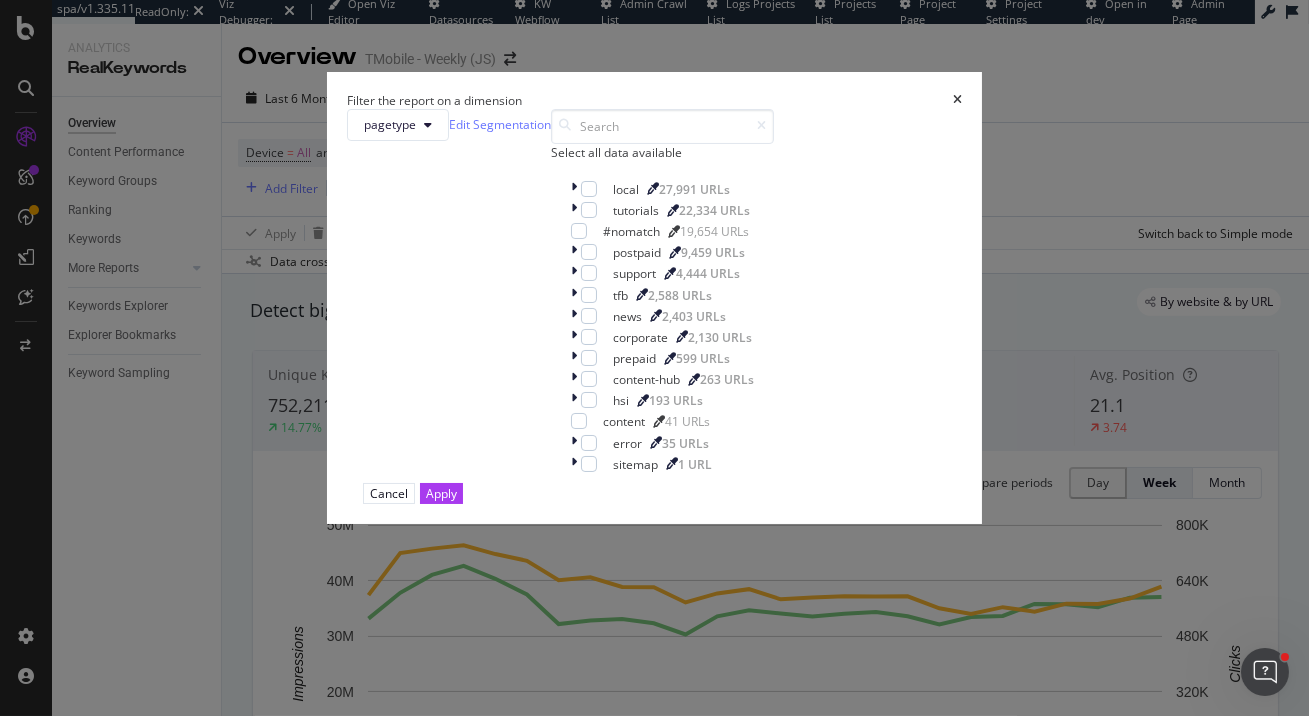 click at bounding box center (957, 100) 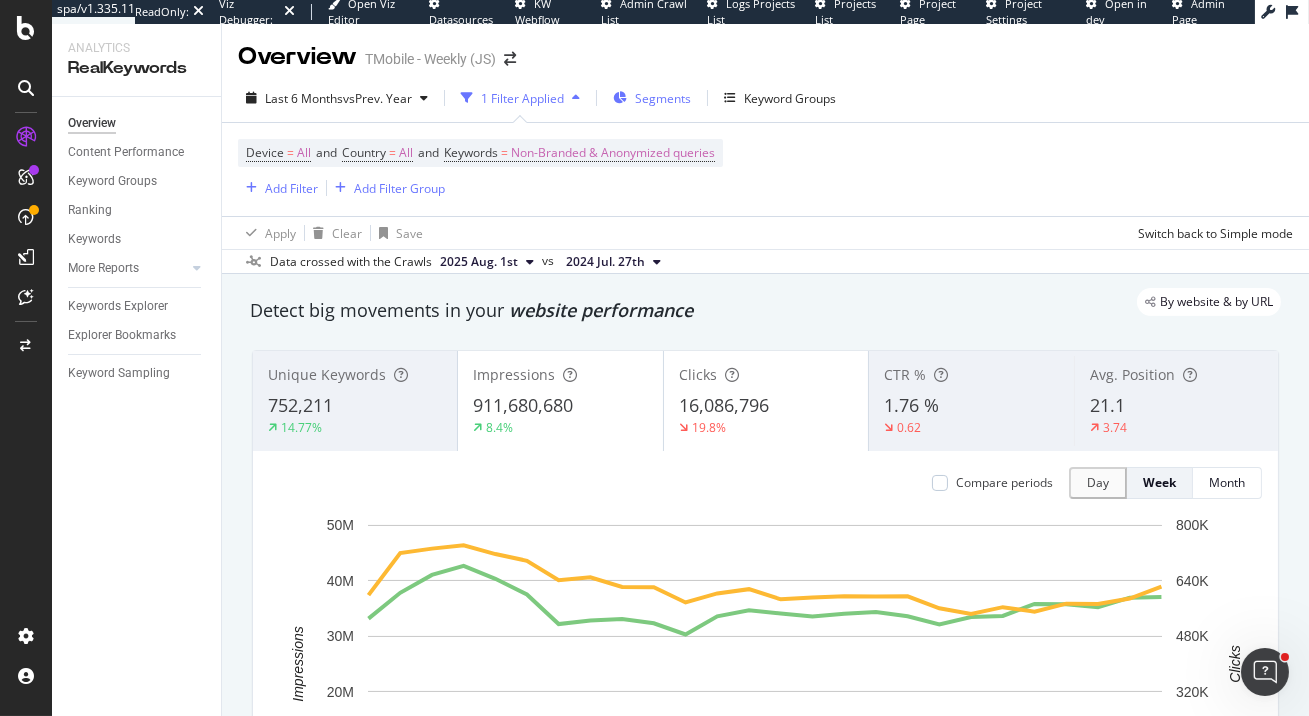 click on "Segments" at bounding box center (663, 98) 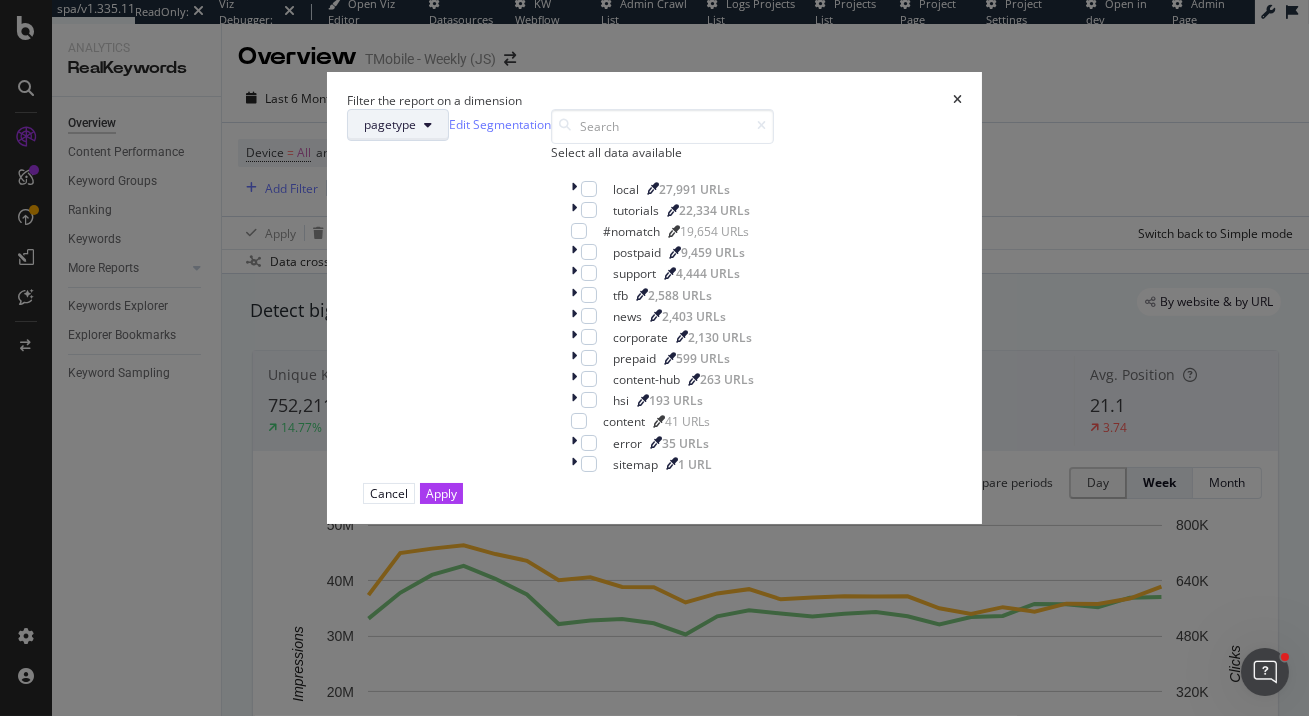 click on "pagetype" at bounding box center (398, 125) 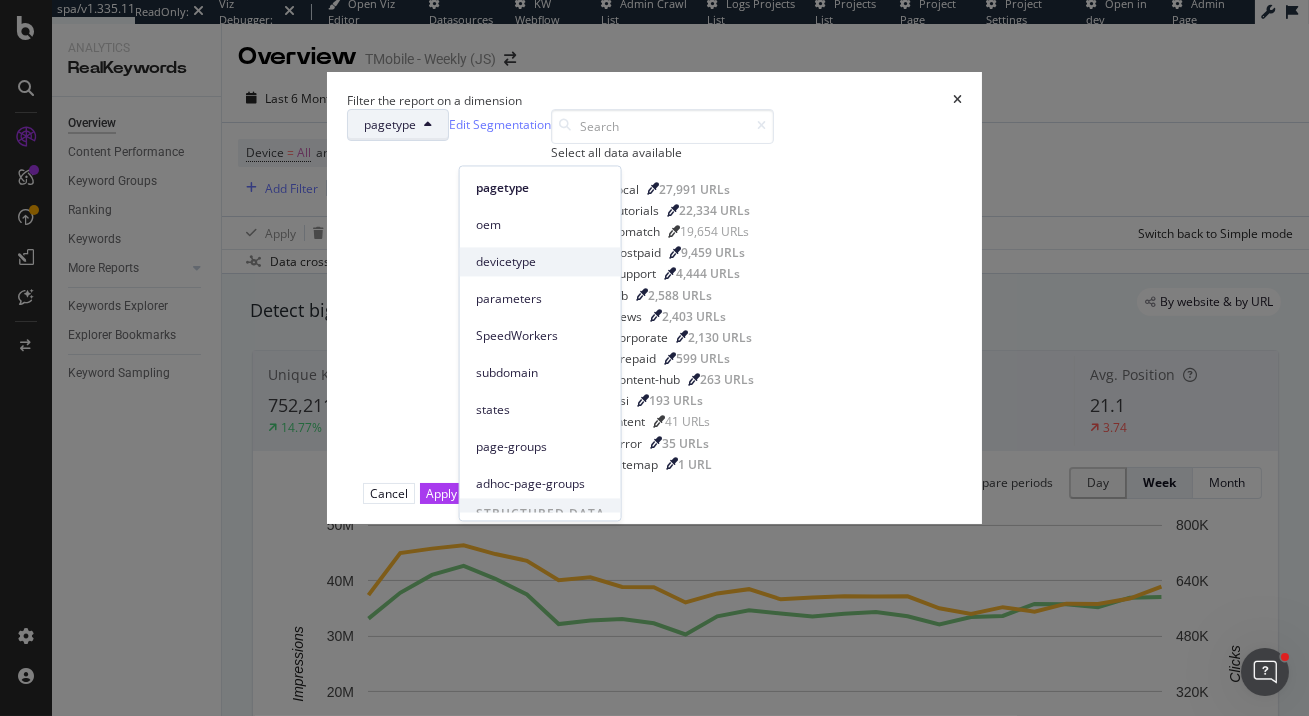 scroll, scrollTop: 88, scrollLeft: 0, axis: vertical 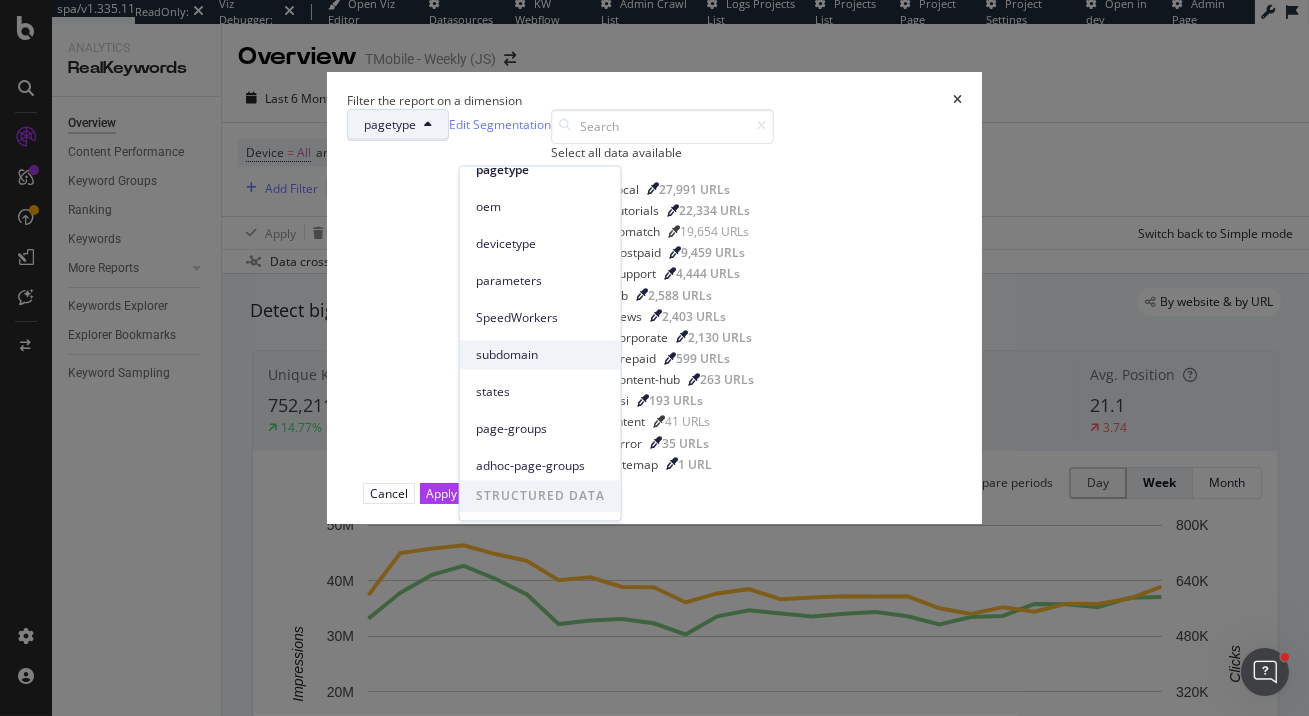 click on "subdomain" at bounding box center [540, 355] 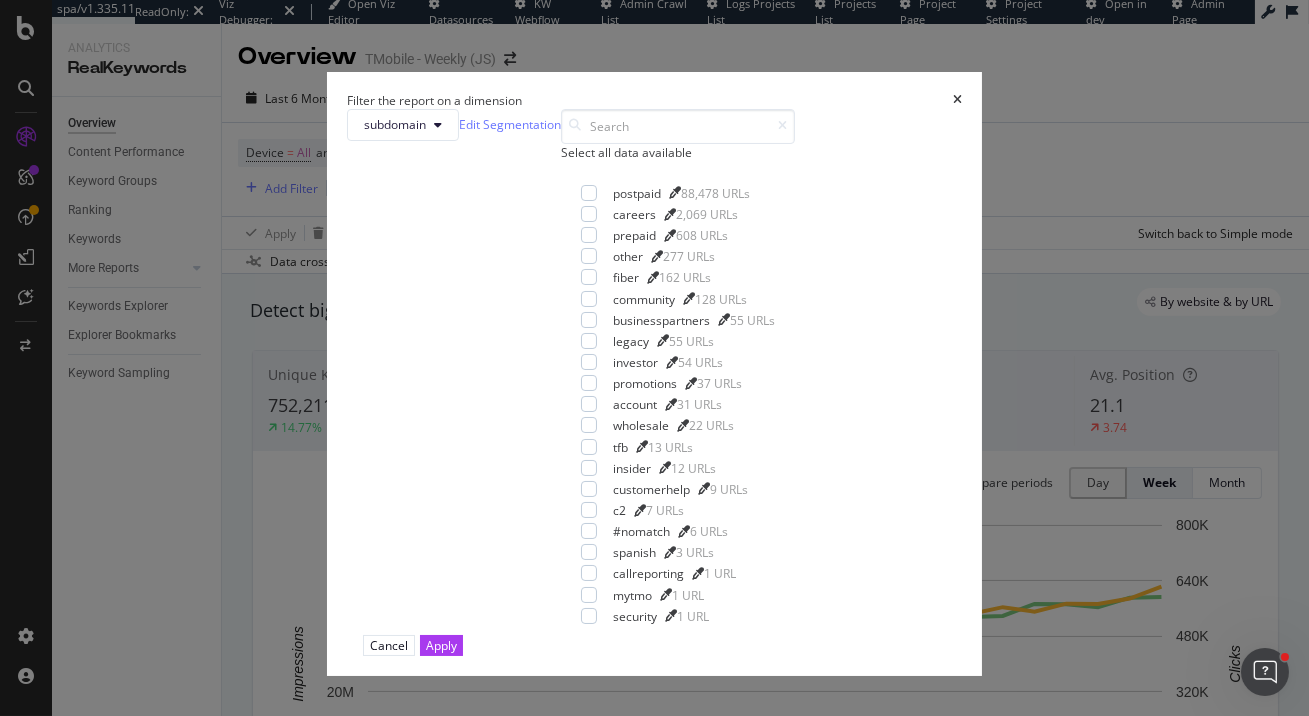 scroll, scrollTop: 0, scrollLeft: 0, axis: both 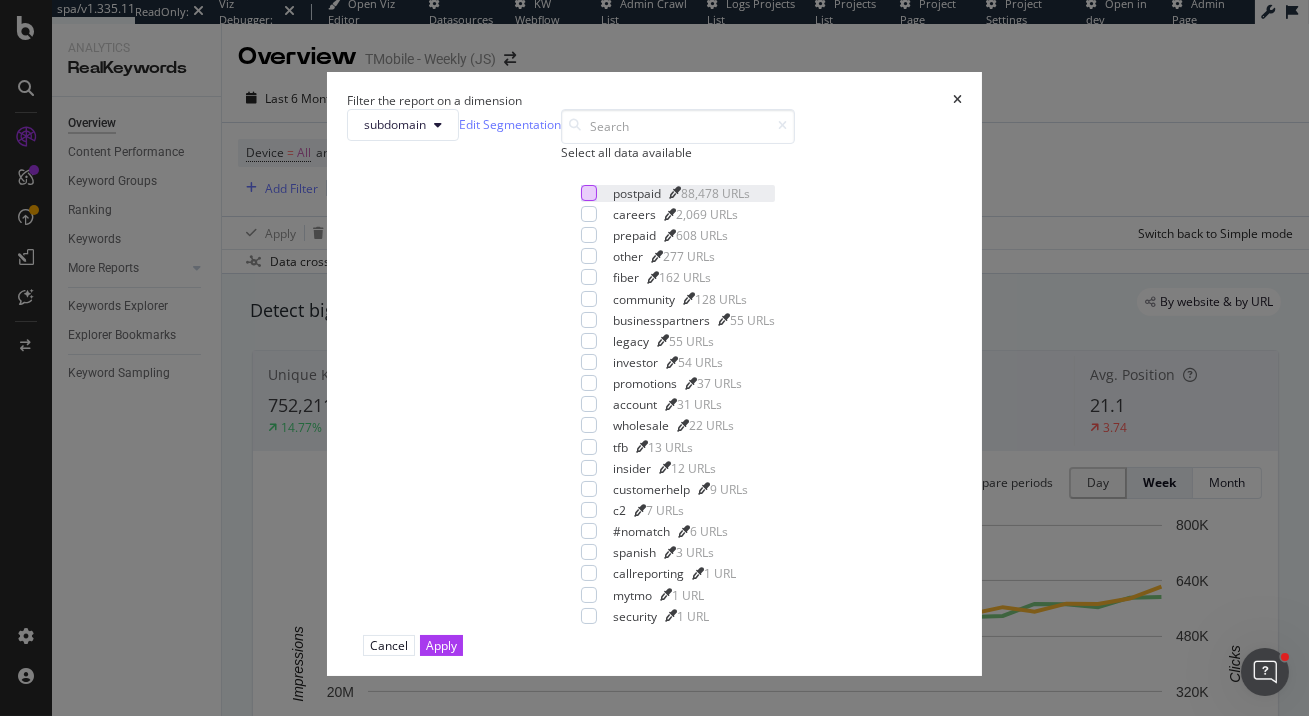 click at bounding box center [589, 193] 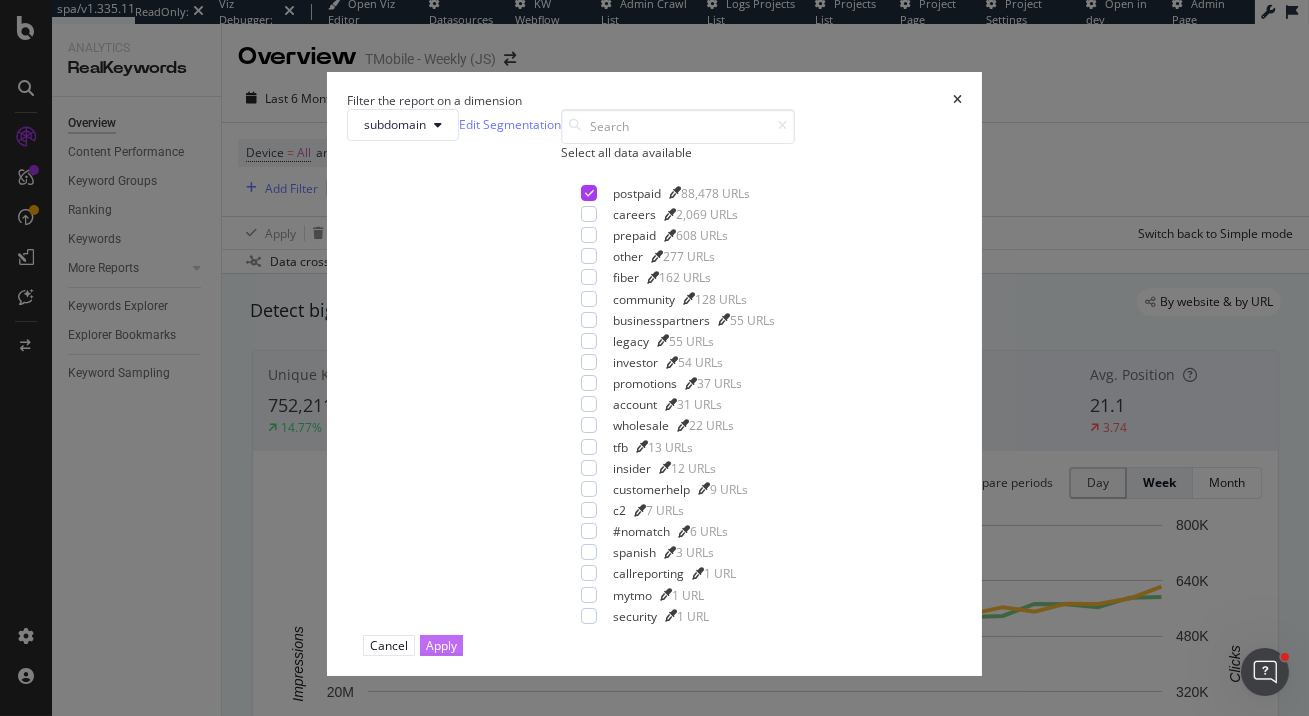 click on "Apply" at bounding box center (441, 645) 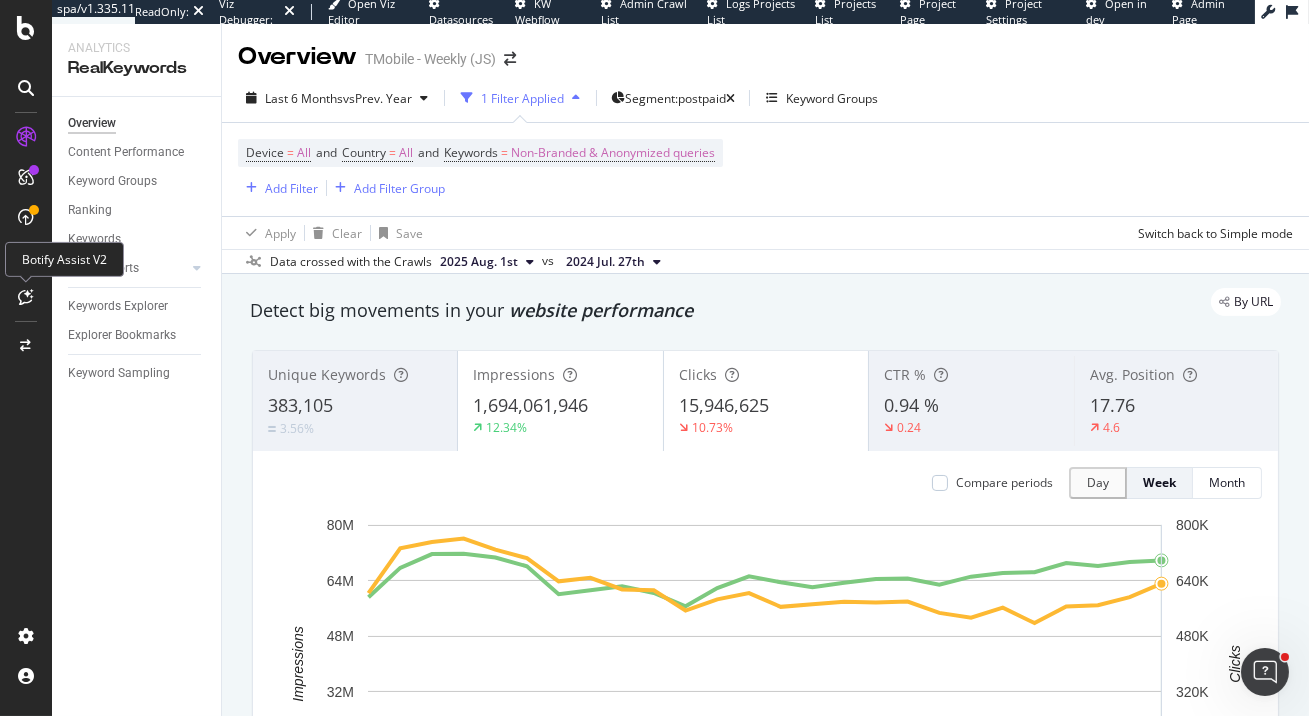 click at bounding box center [26, 297] 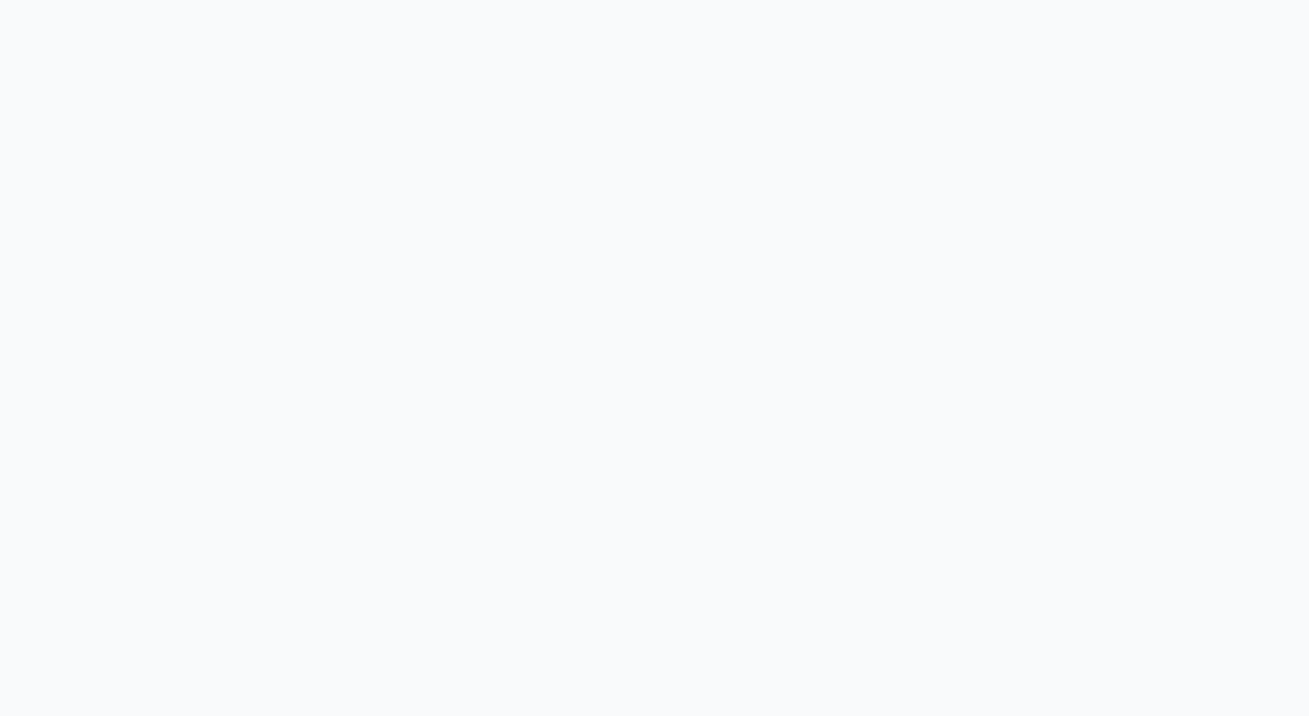 scroll, scrollTop: 0, scrollLeft: 0, axis: both 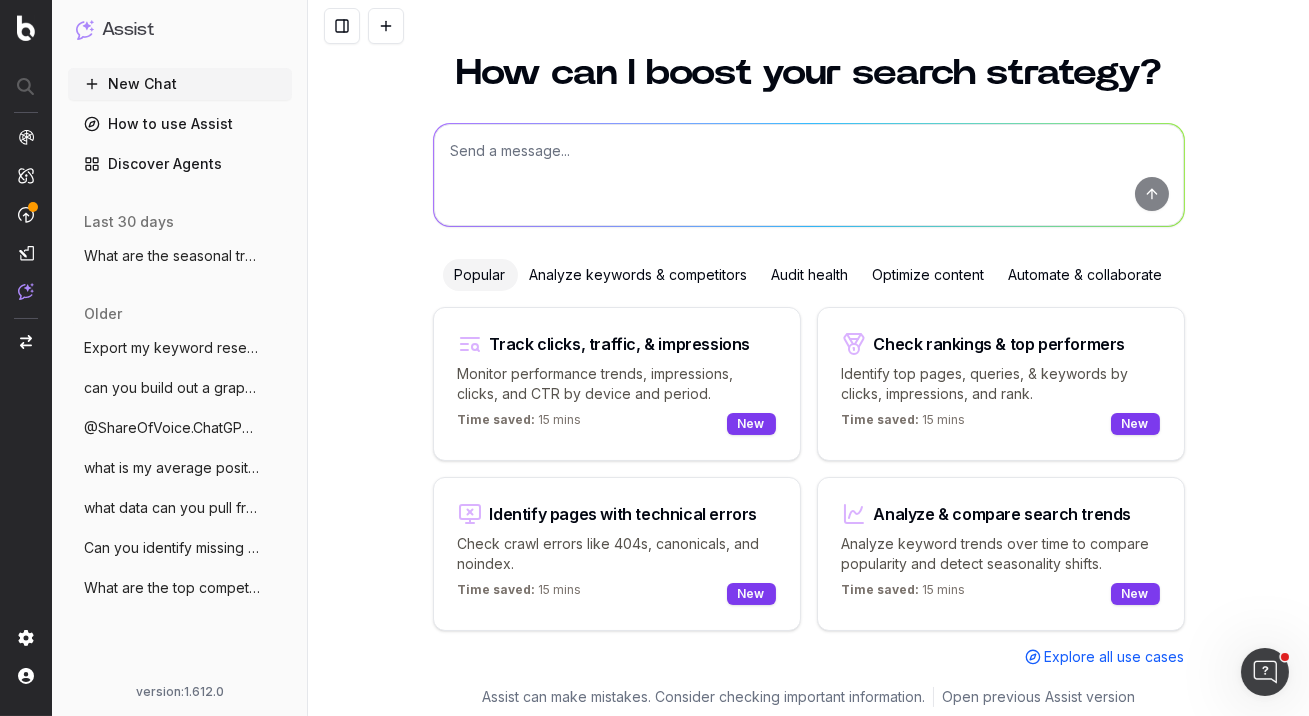 click at bounding box center [809, 175] 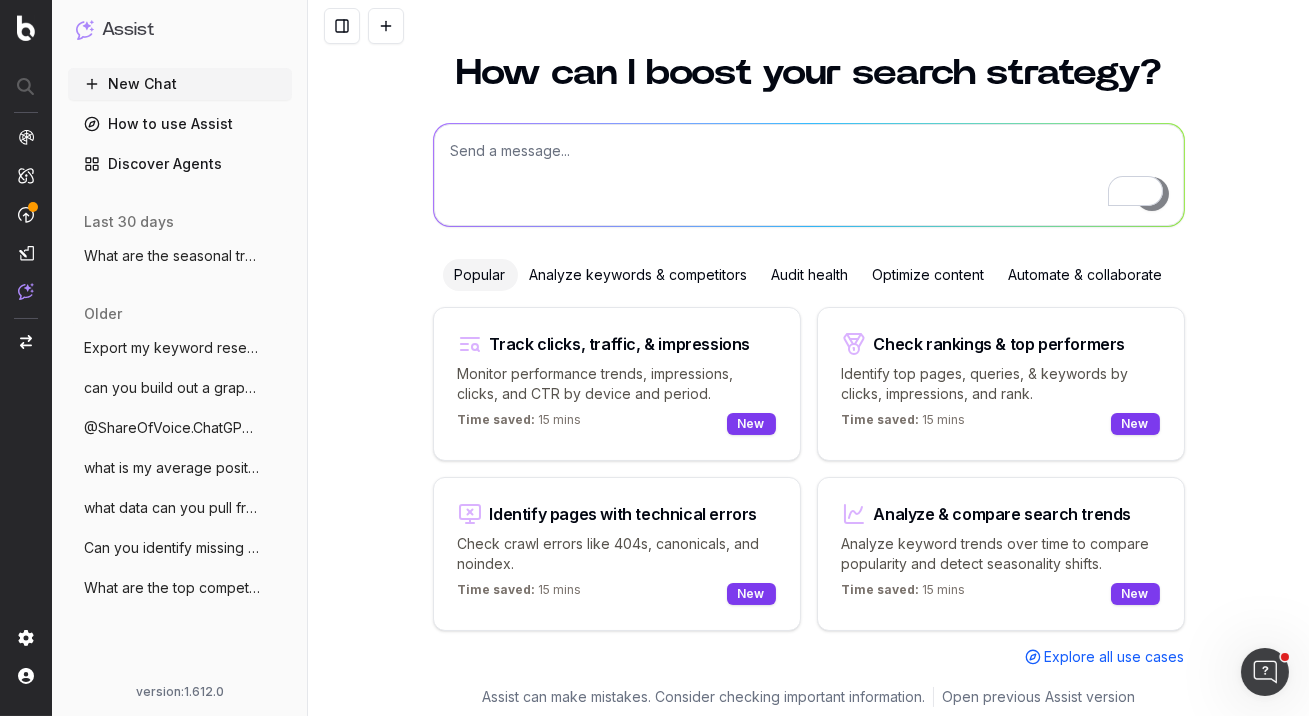 click on "New" at bounding box center [751, 594] 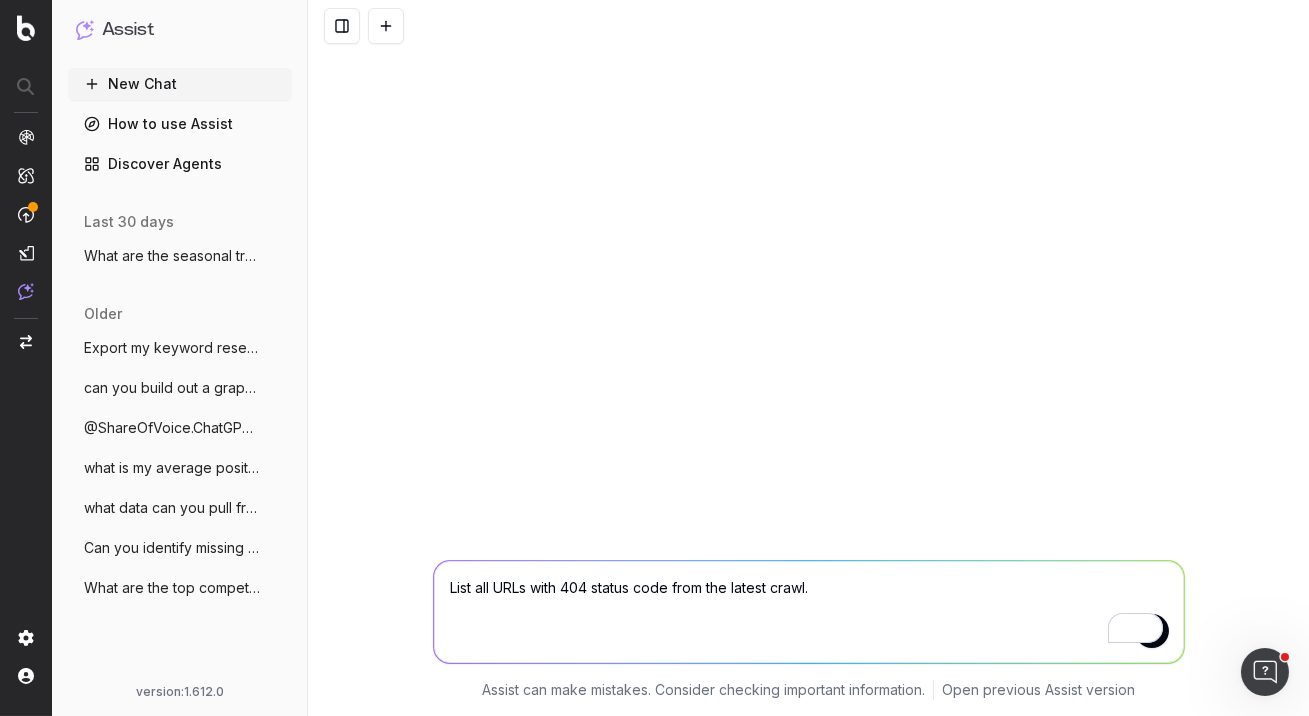 scroll, scrollTop: 0, scrollLeft: 0, axis: both 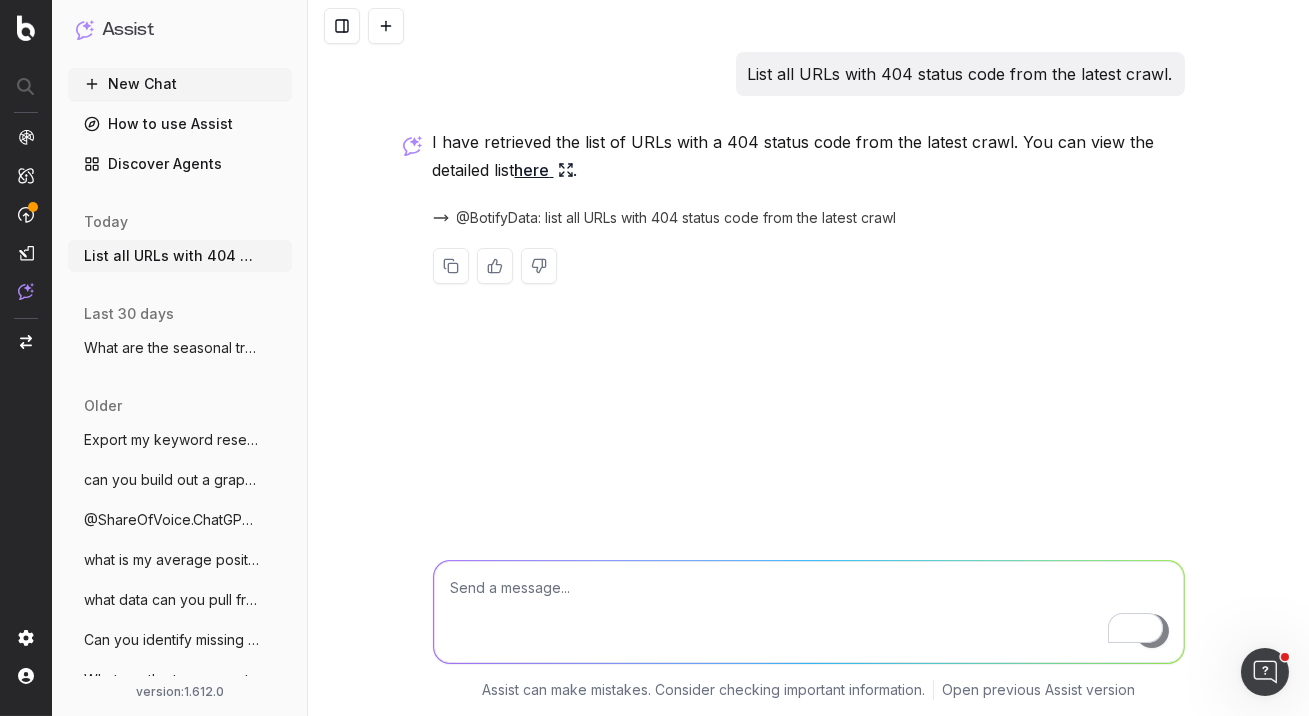 drag, startPoint x: 175, startPoint y: 342, endPoint x: 361, endPoint y: 348, distance: 186.09676 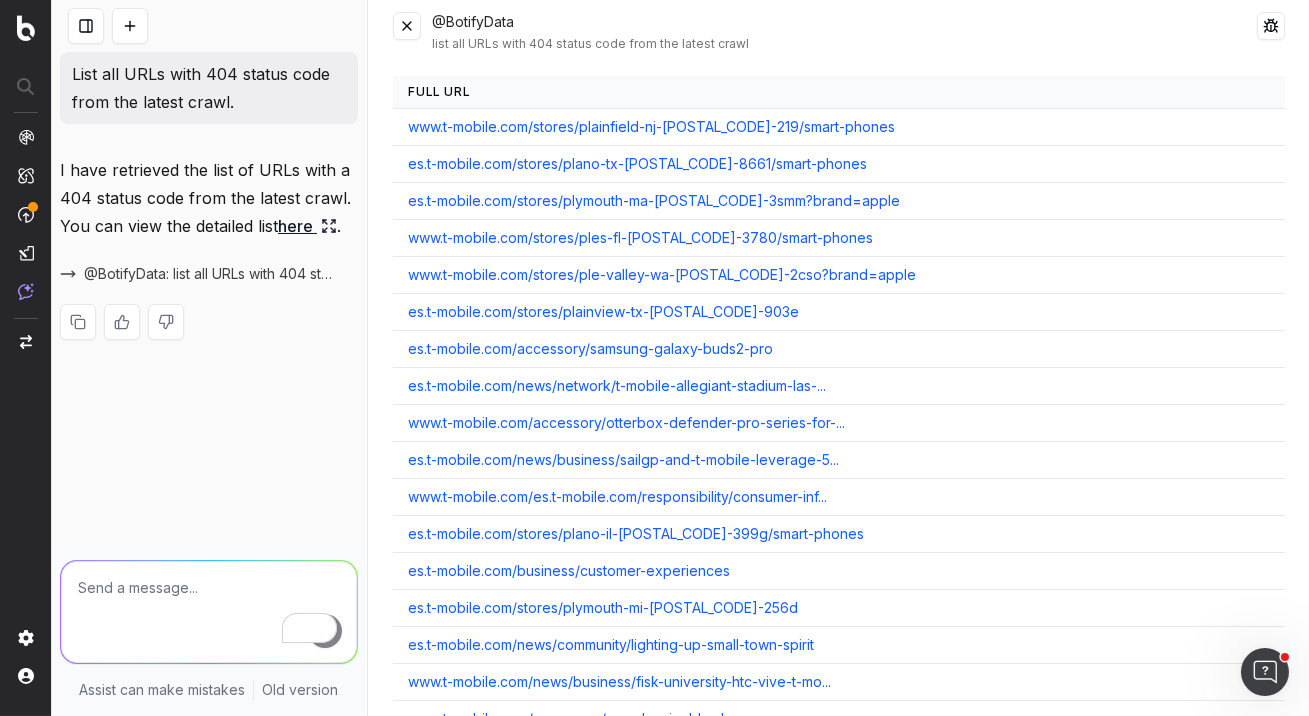 scroll, scrollTop: 0, scrollLeft: 0, axis: both 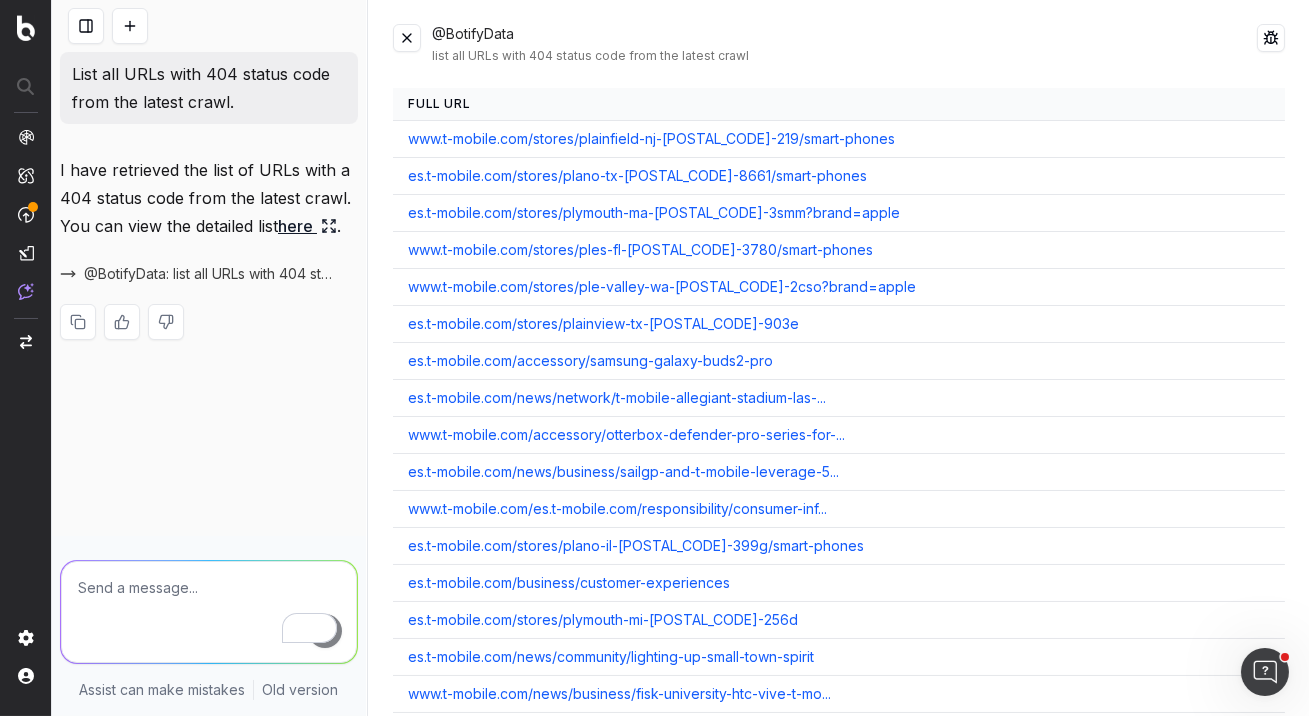 click at bounding box center (407, 38) 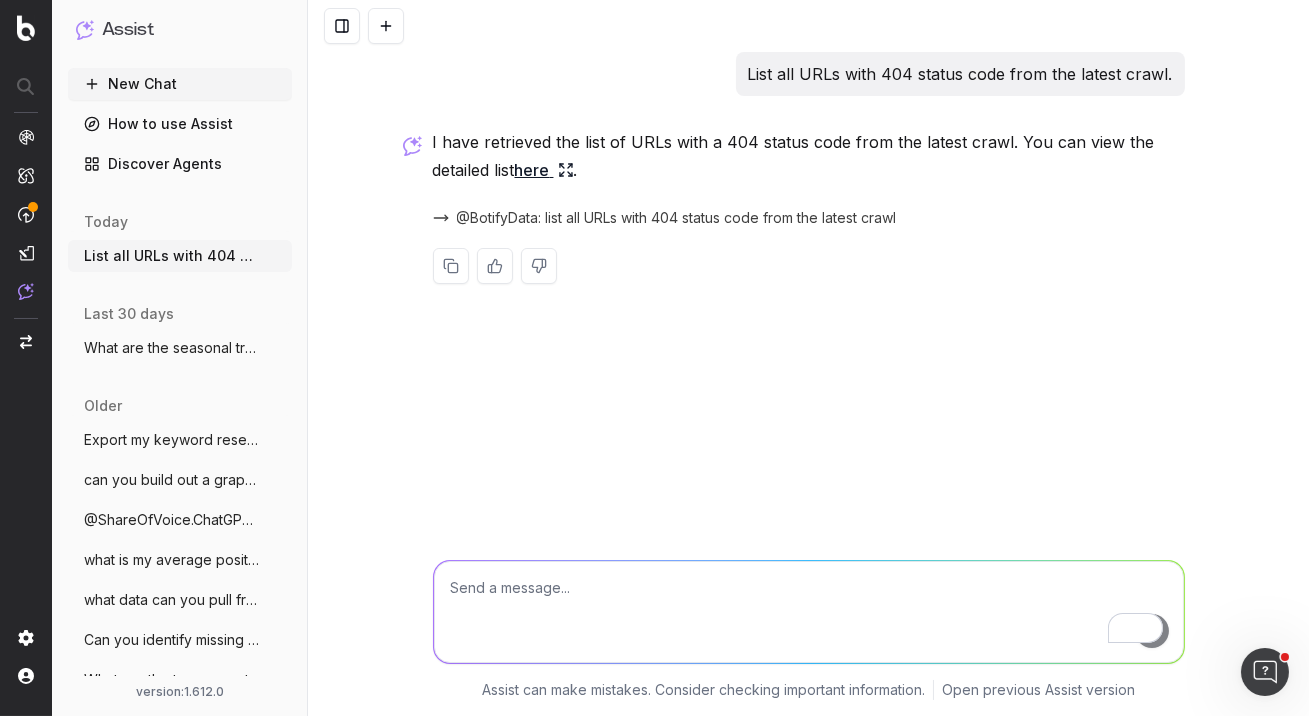 click at bounding box center (809, 612) 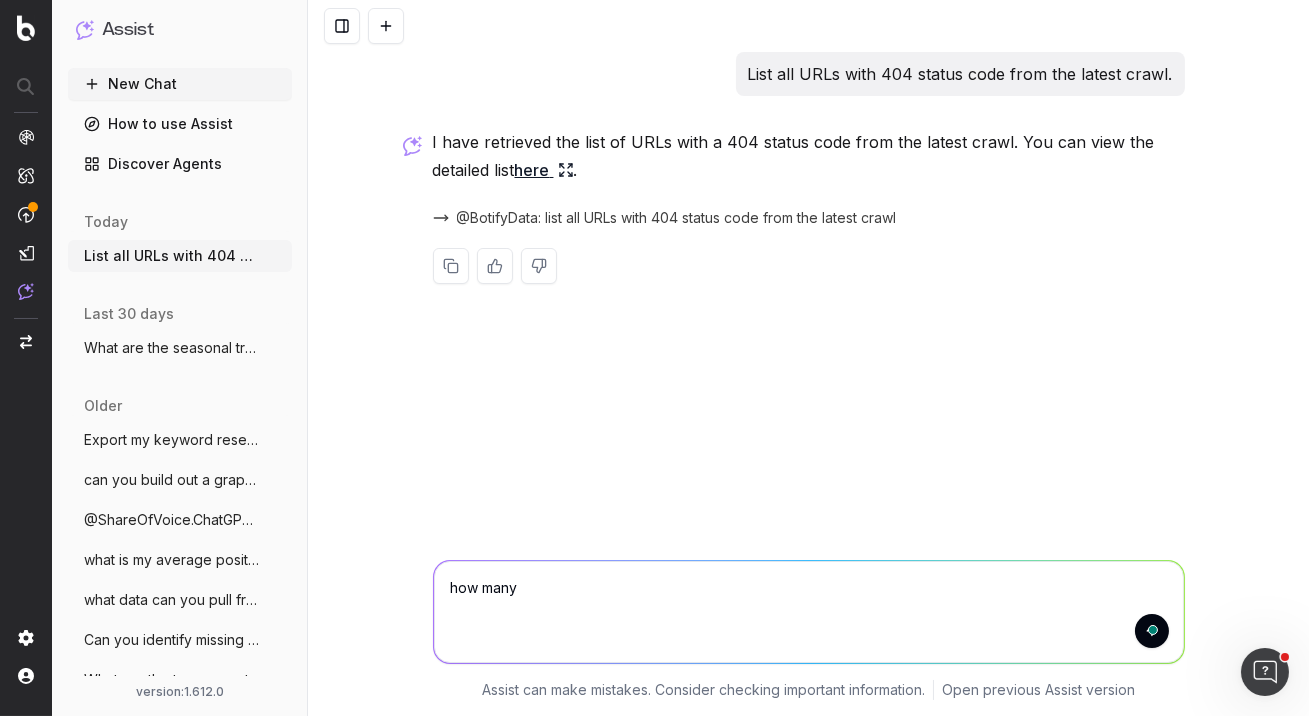 type on "how many?" 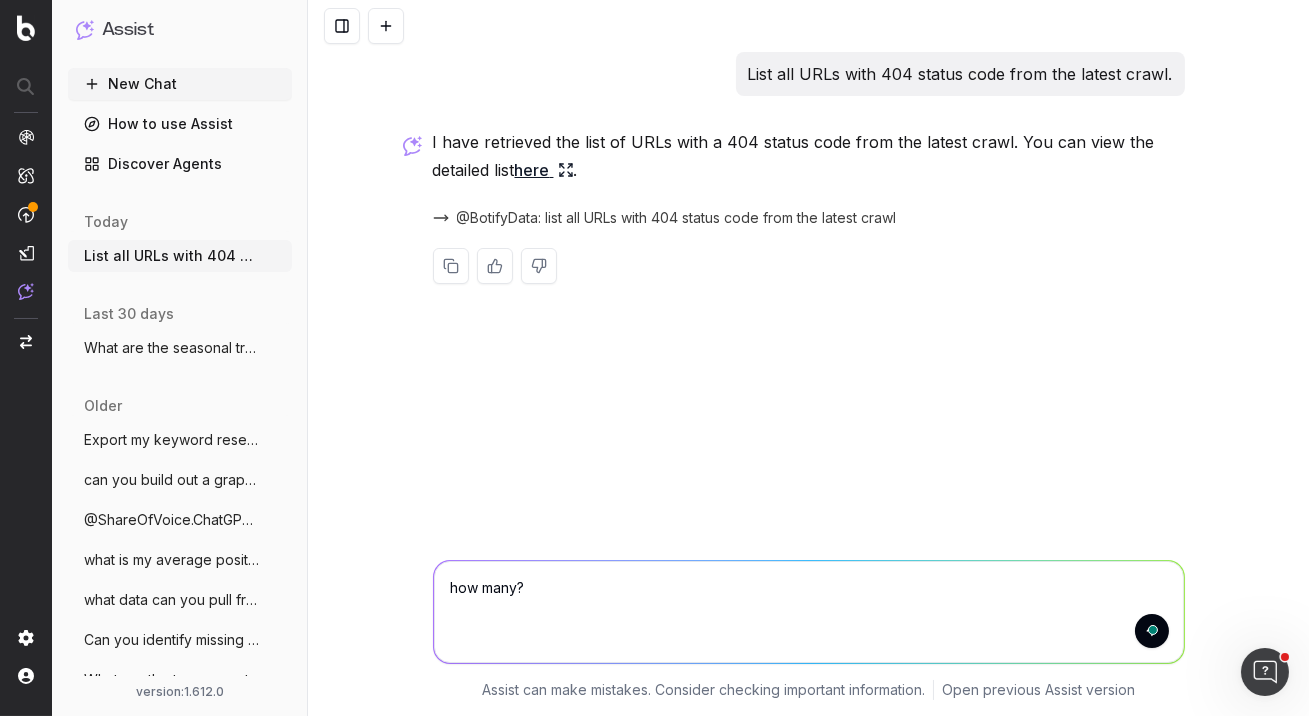 type 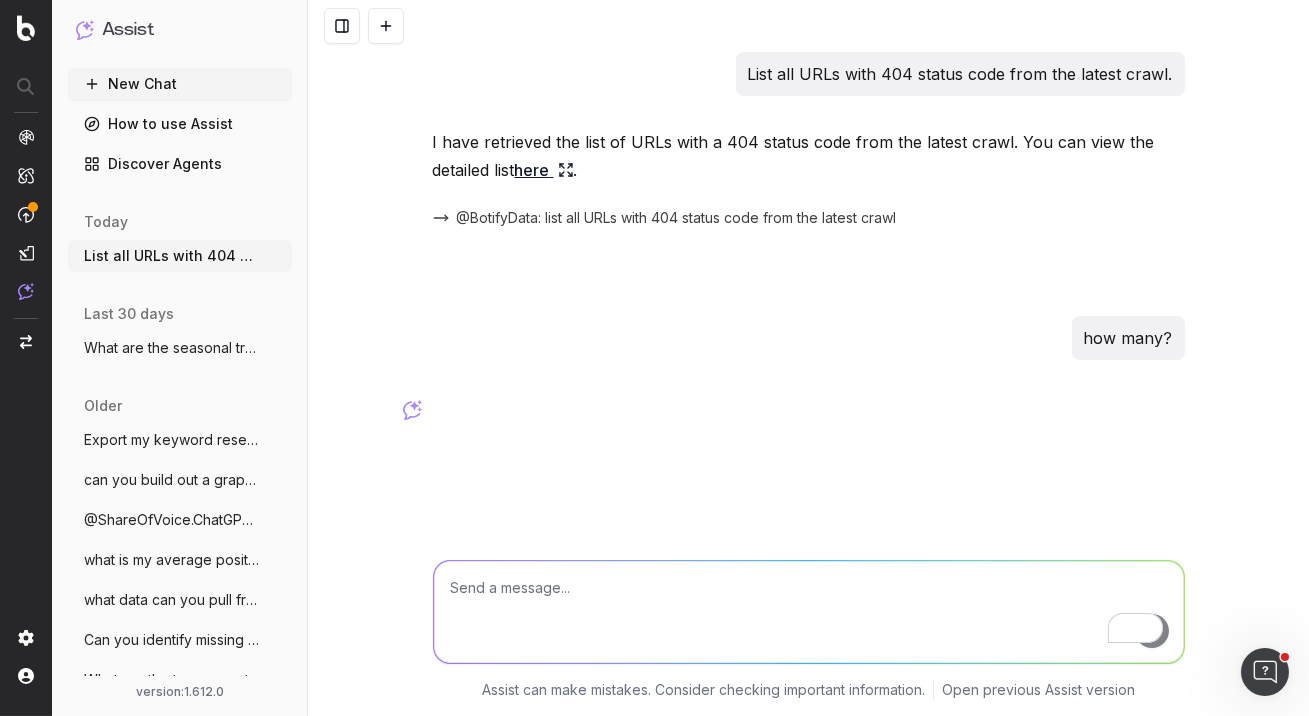 click at bounding box center (809, 612) 